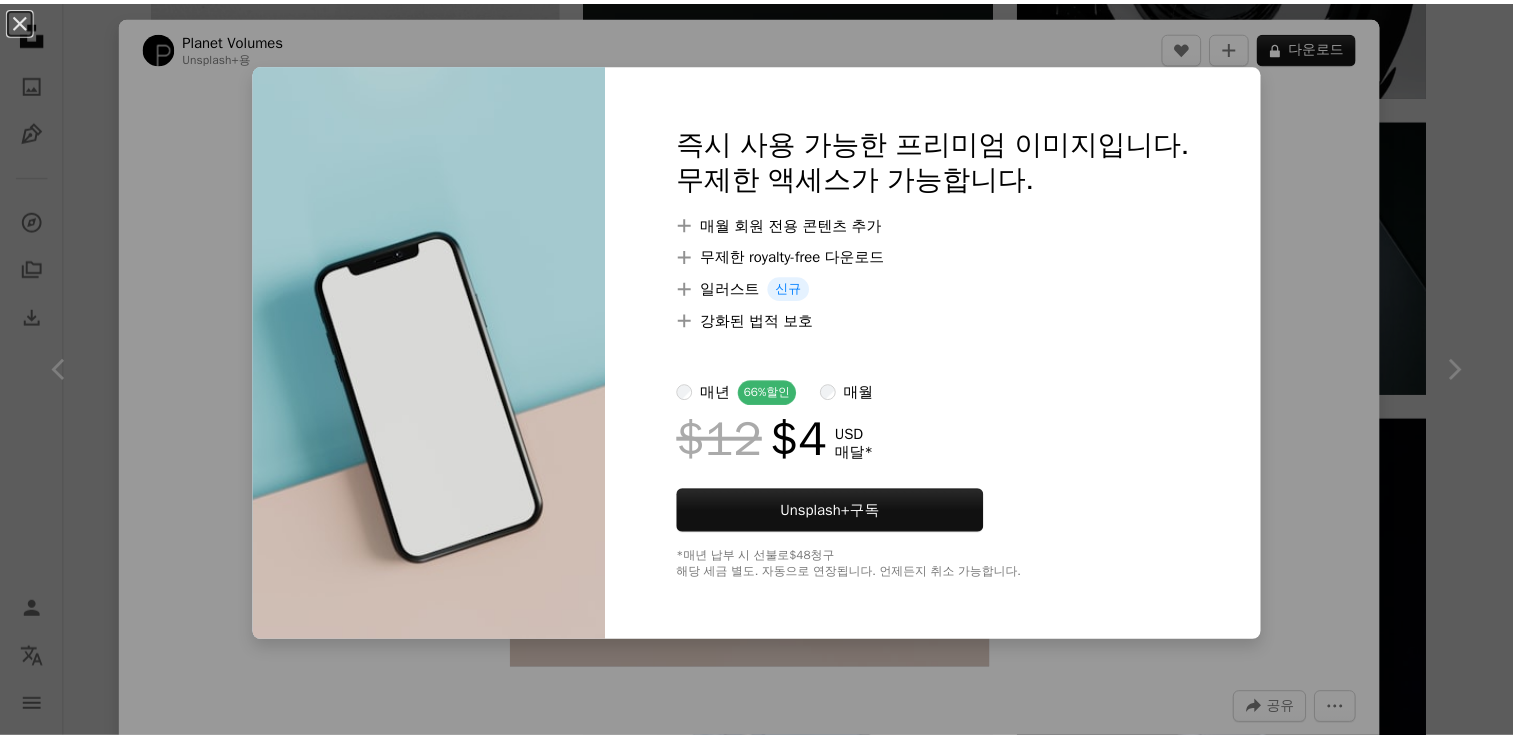 scroll, scrollTop: 69600, scrollLeft: 0, axis: vertical 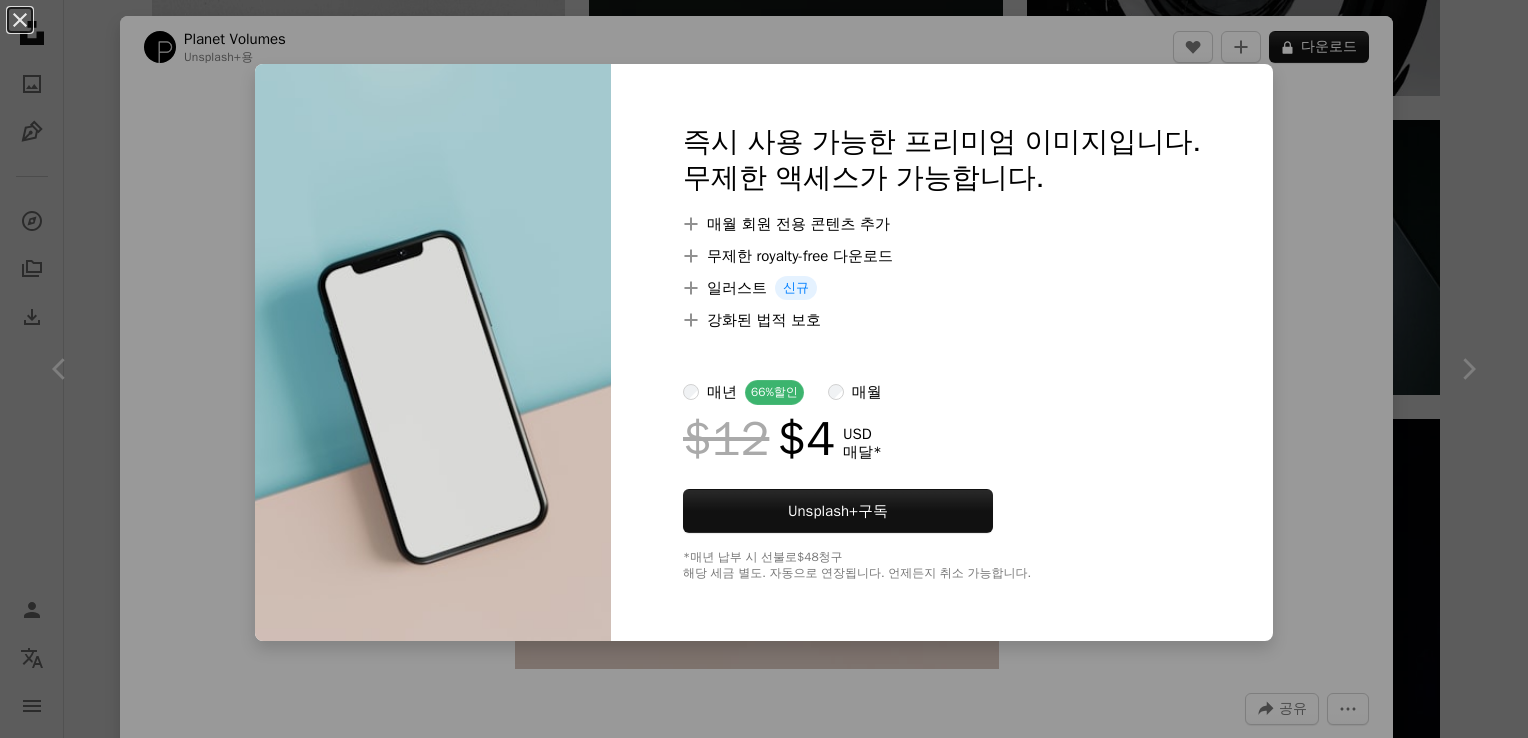 click on "즉시 사용 가능한 프리미엄 이미지입니다. 무제한 액세스가 가능합니다. A plus sign 매월 회원 전용 콘텐츠 추가 A plus sign 무제한 royalty-free 다운로드 A plus sign 일러스트  신규 A plus sign 강화된 법적 보호 매년 66%  할인 매월 $12   $4 USD 매달 * Unsplash+  구독 *매년 납부 시 선불로  $48  청구 해당 세금 별도. 자동으로 연장됩니다. 언제든지 취소 가능합니다." at bounding box center [942, 352] 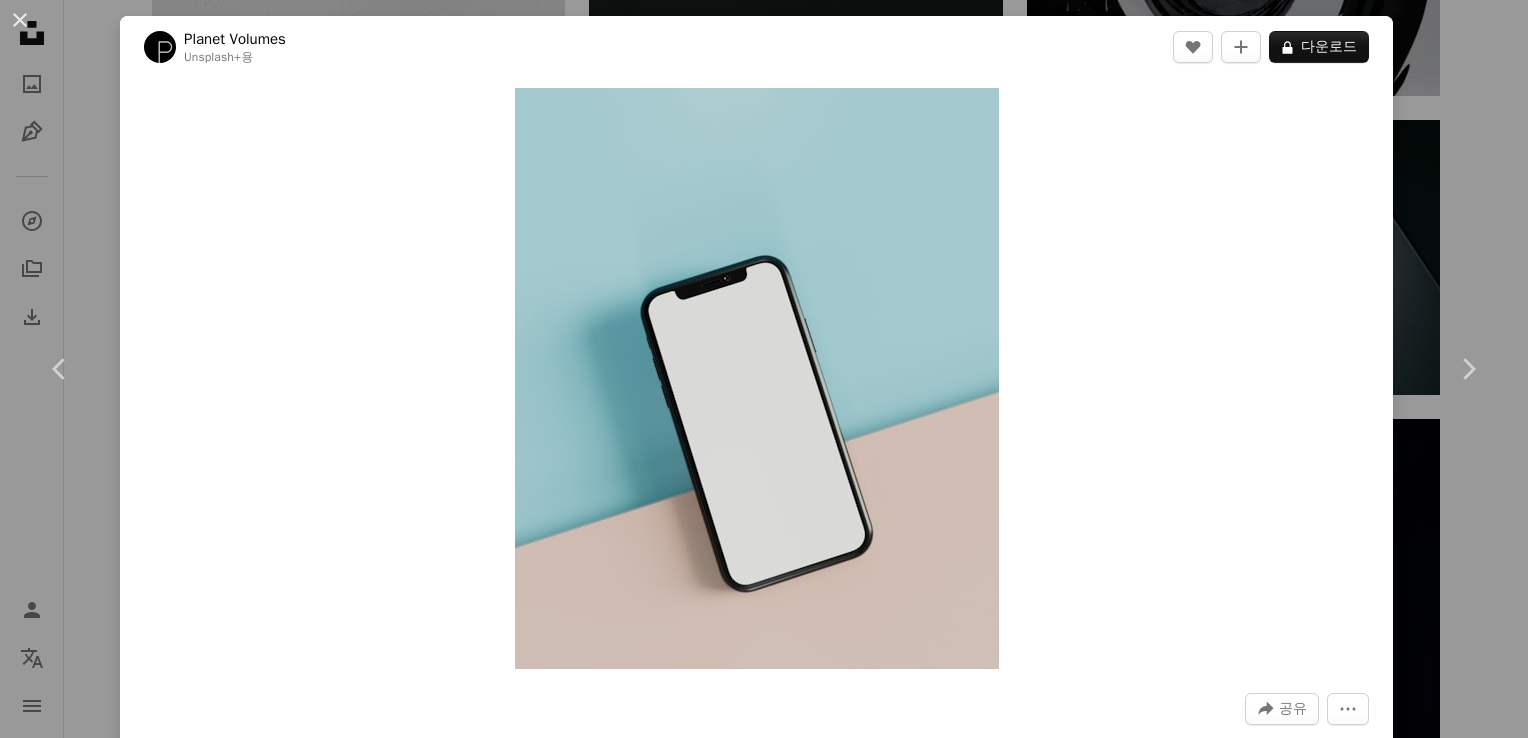 click on "[FIRST] [LAST]" at bounding box center (764, 369) 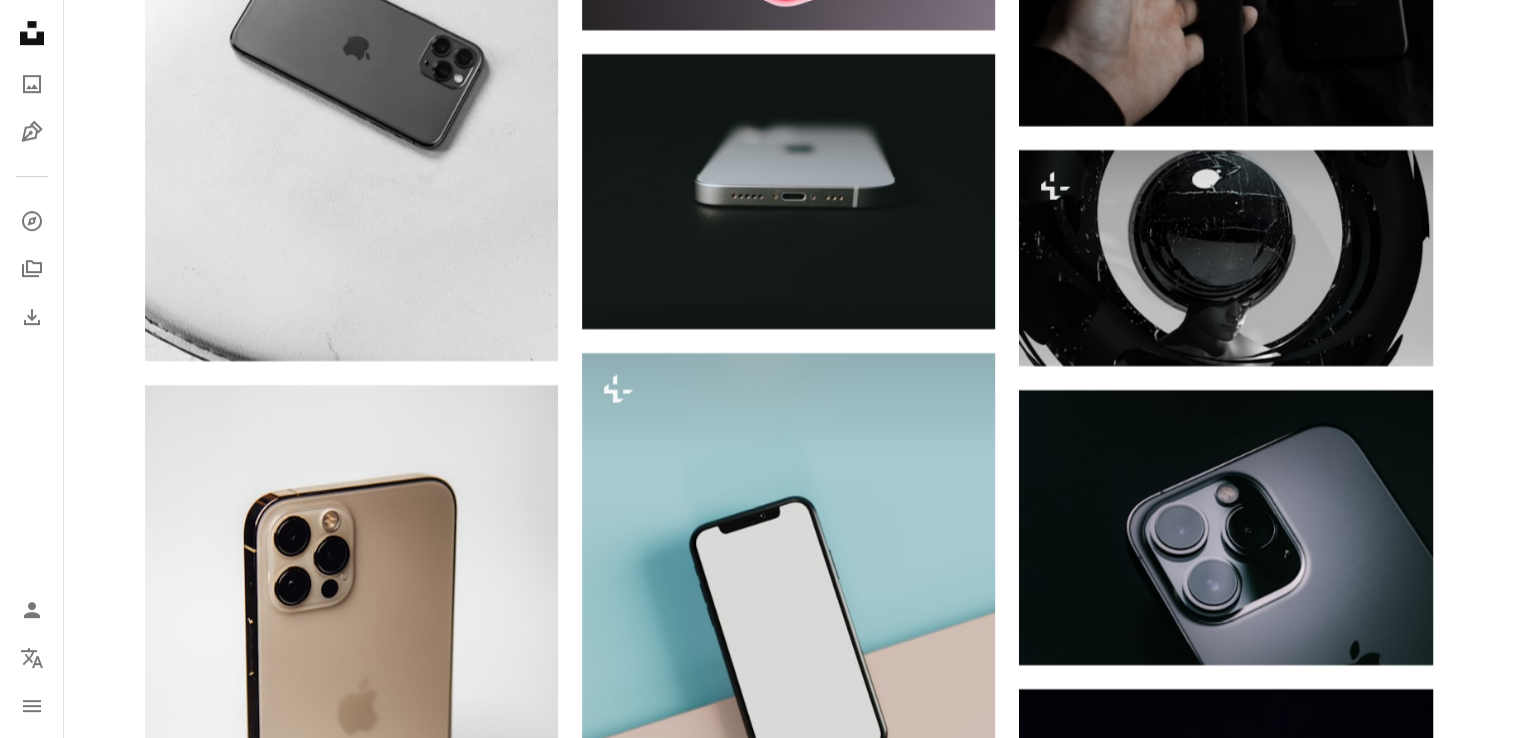 scroll, scrollTop: 69000, scrollLeft: 0, axis: vertical 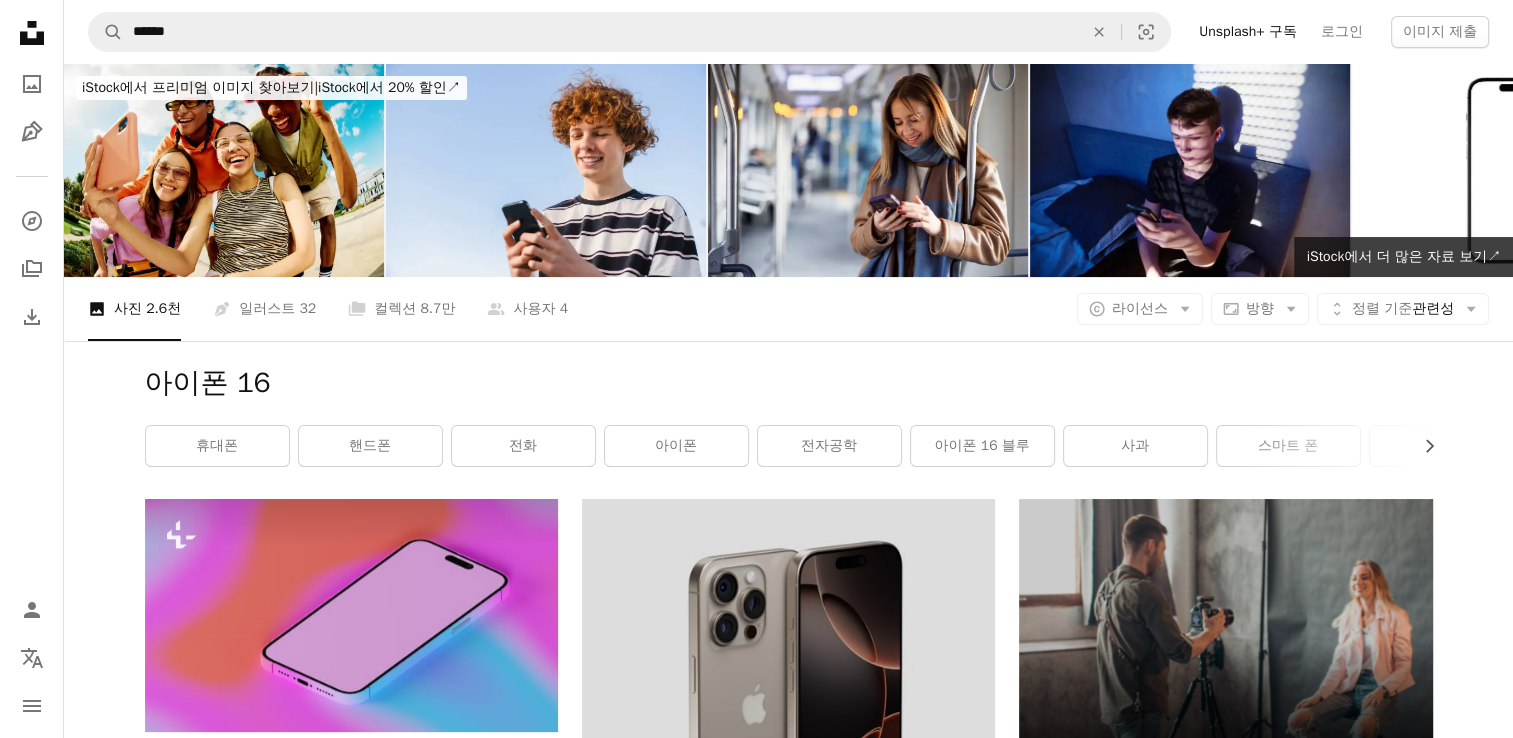 click on "아이폰 16 Chevron right 휴대폰 핸드폰 전화 아이폰 전자공학 아이폰 16 블루 사과 스마트 폰 제품 모바일 장치 장치 기술" at bounding box center (789, 420) 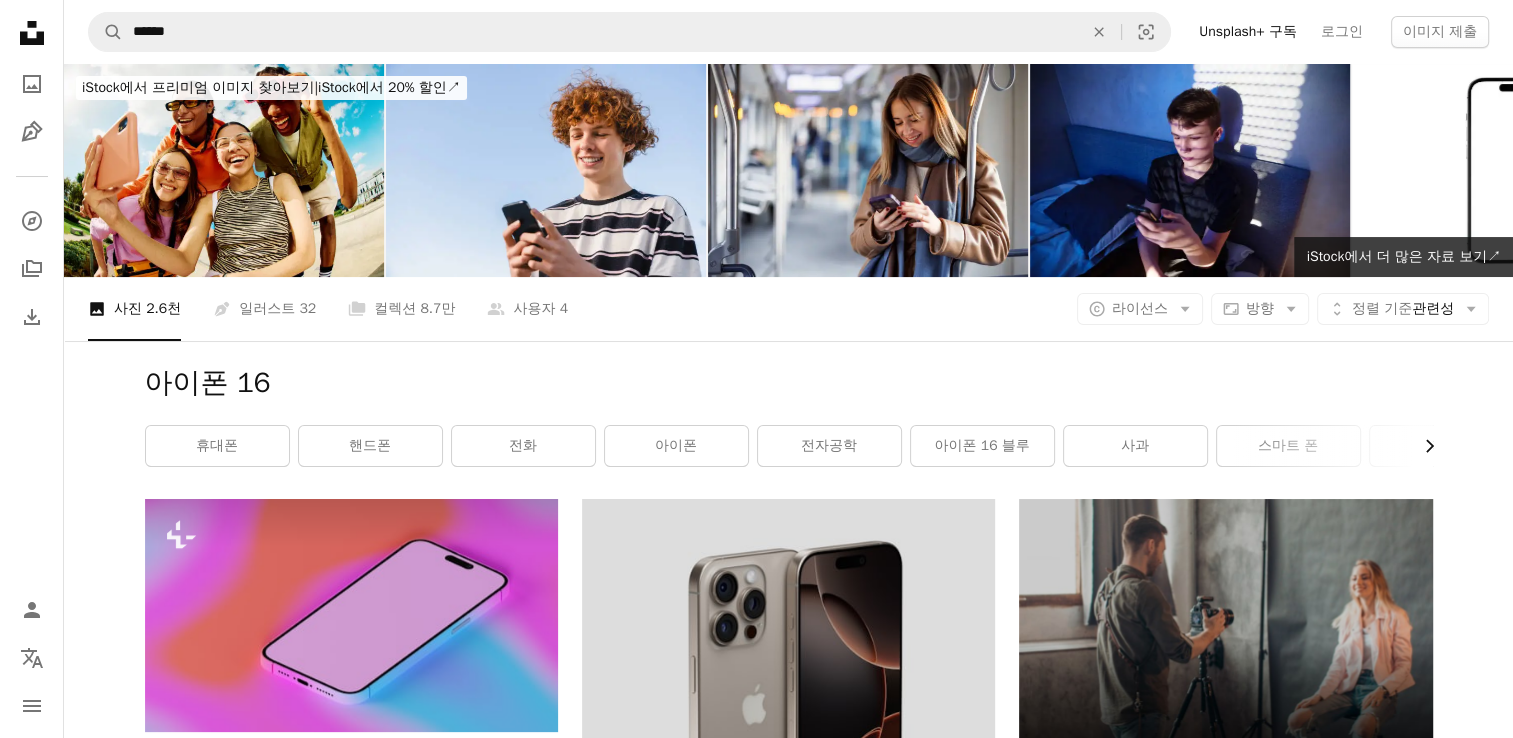 click 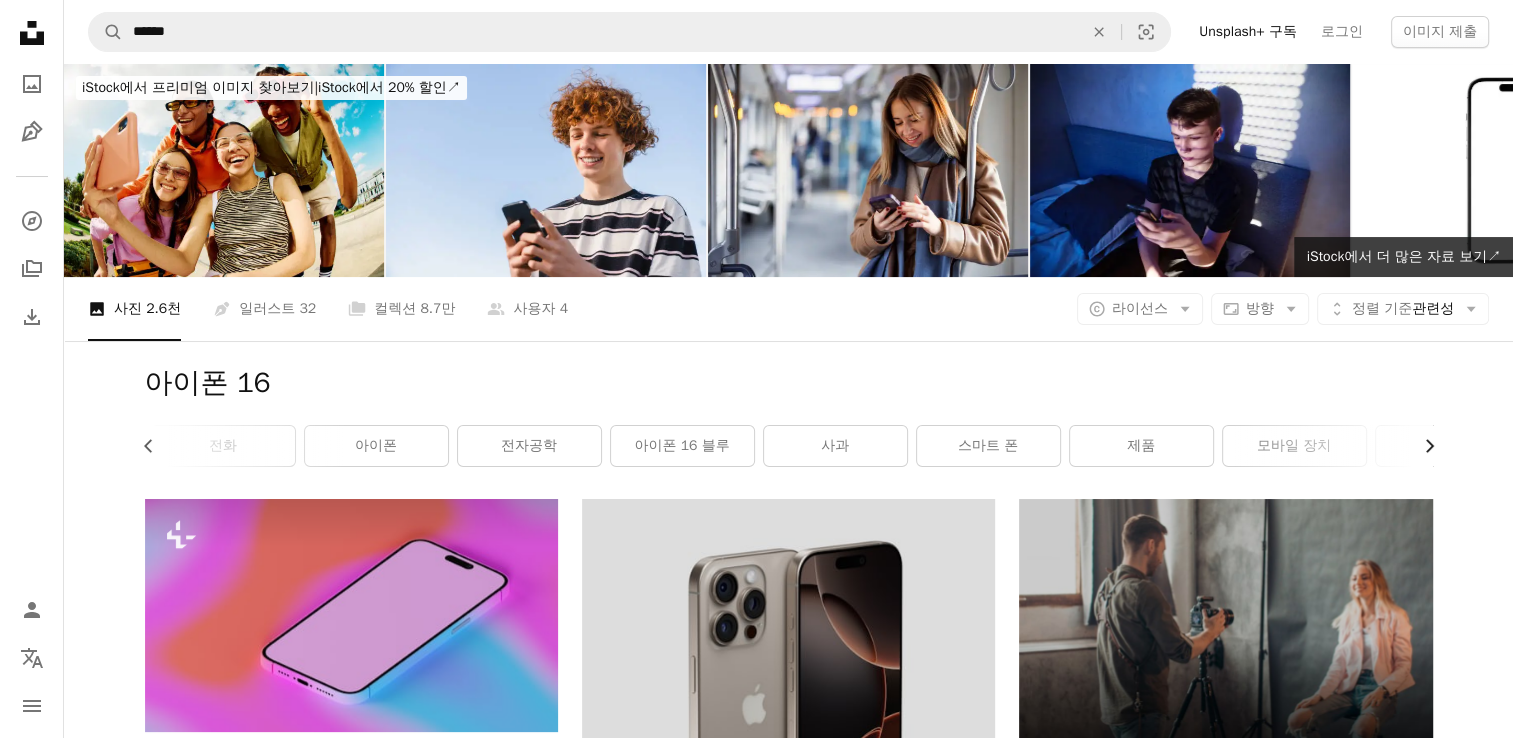 click 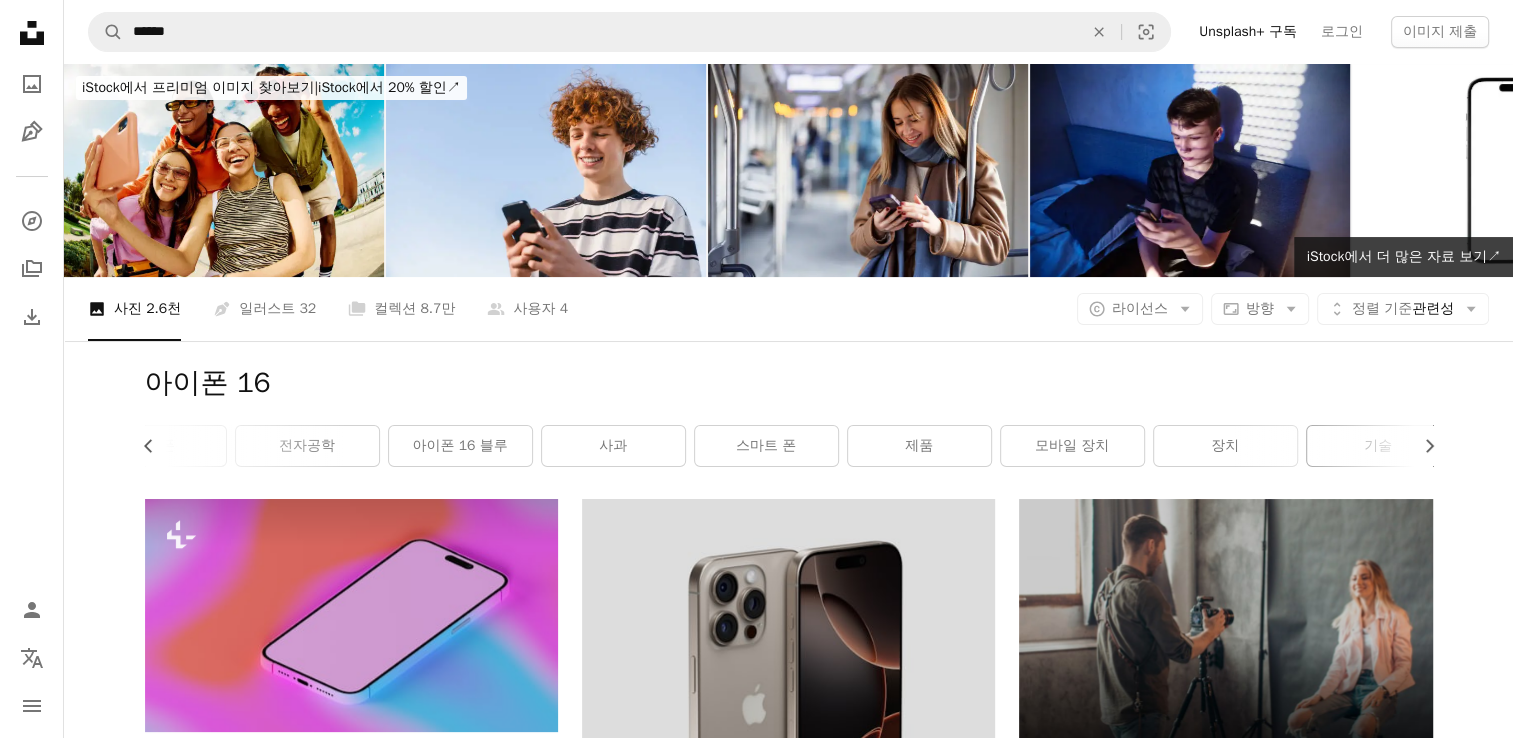 scroll, scrollTop: 0, scrollLeft: 540, axis: horizontal 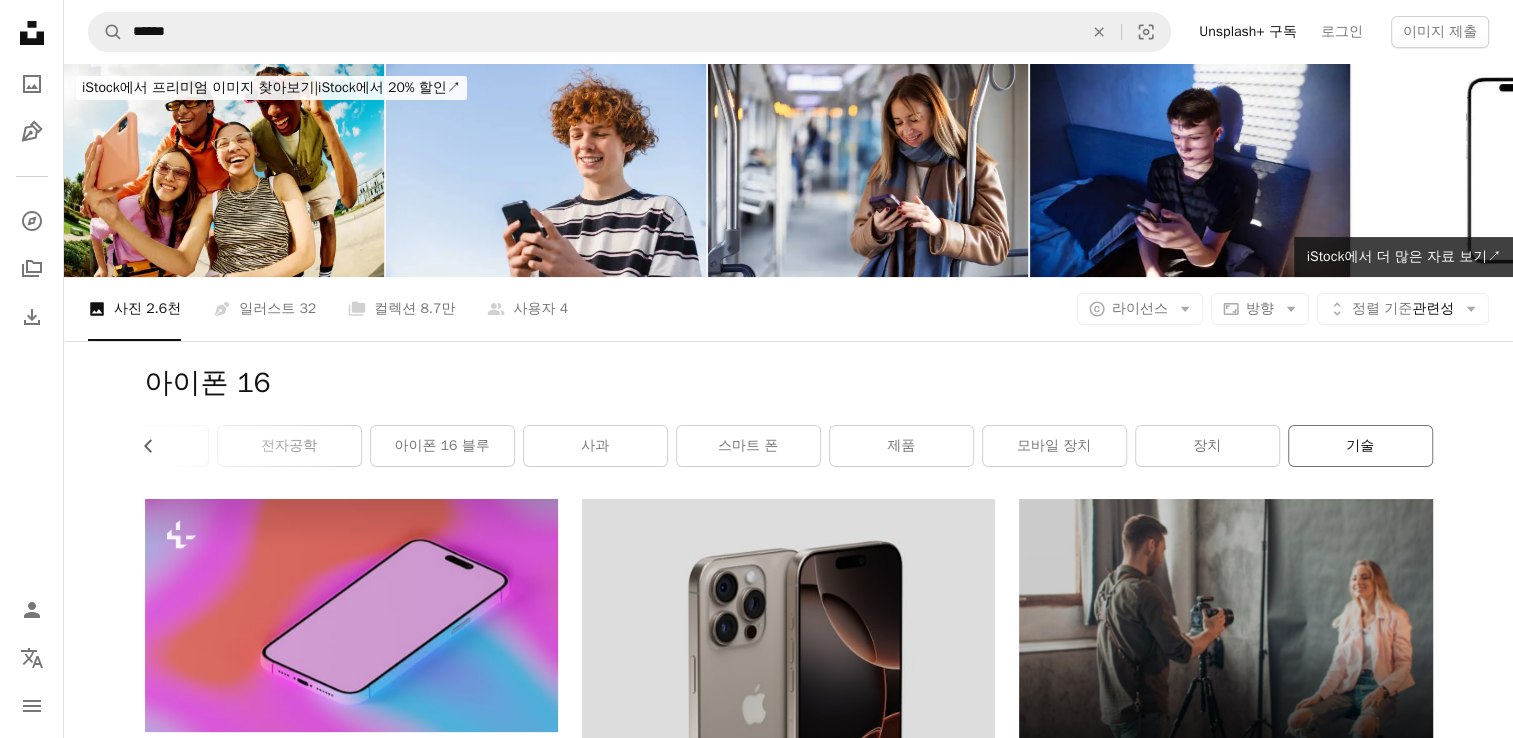 click on "기술" at bounding box center (1360, 446) 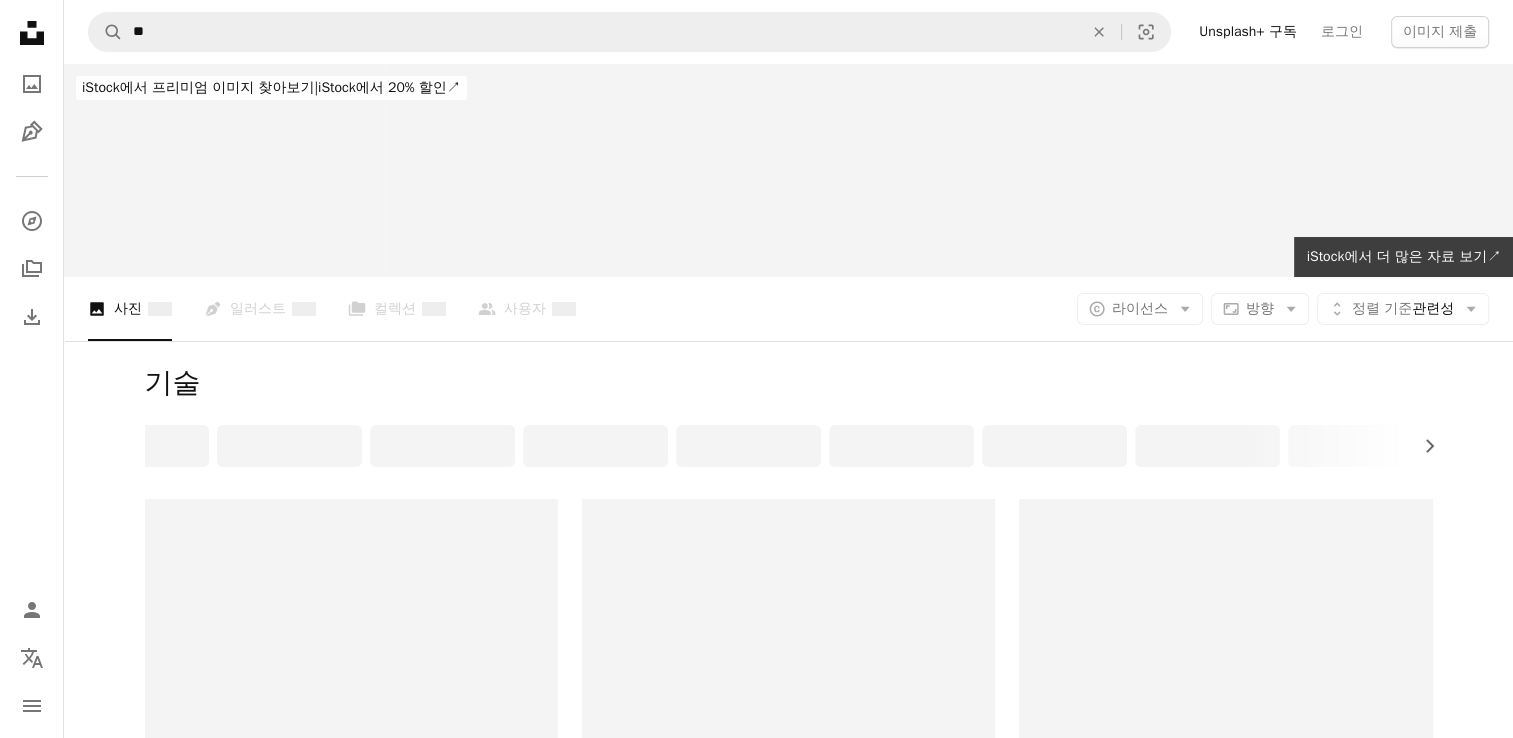 scroll, scrollTop: 0, scrollLeft: 0, axis: both 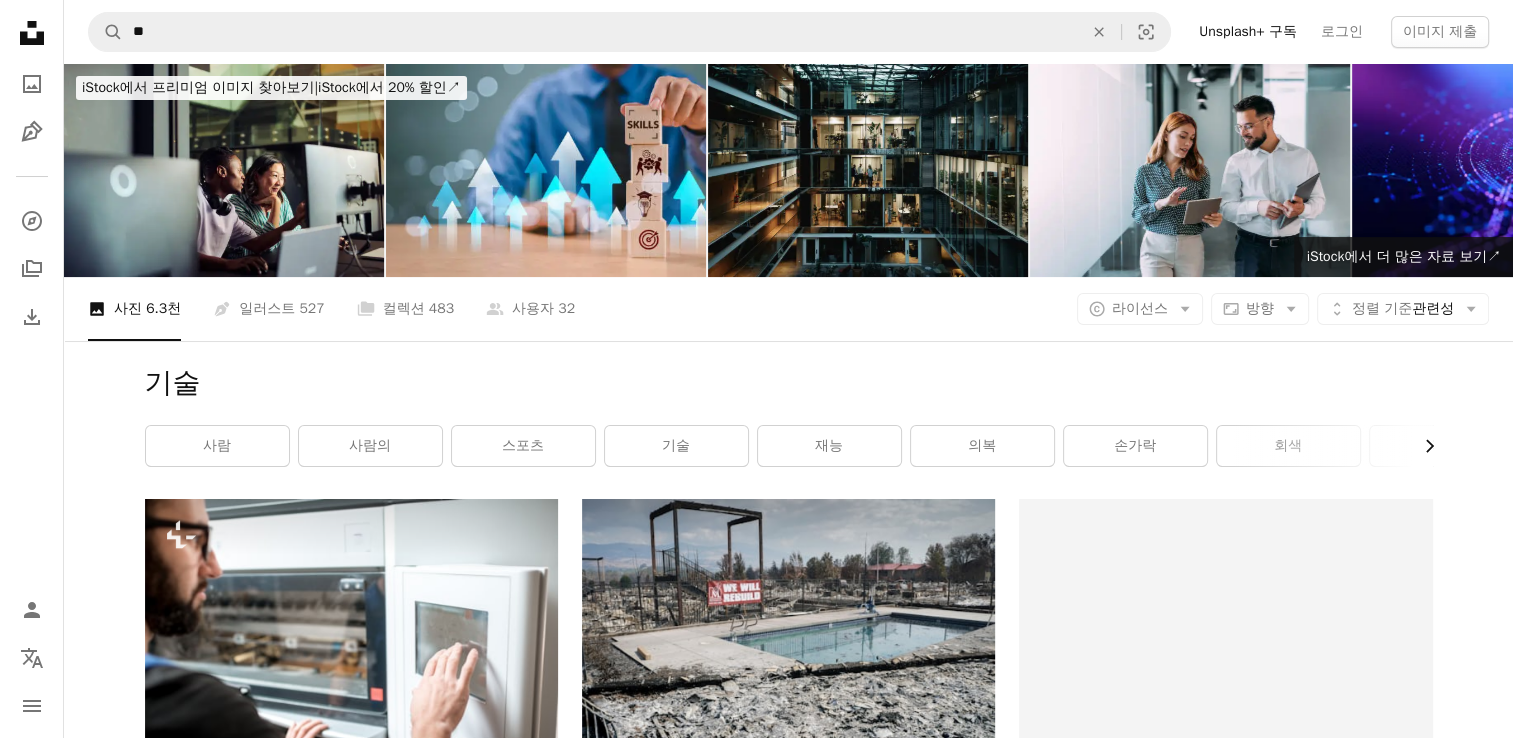 click on "Chevron right" 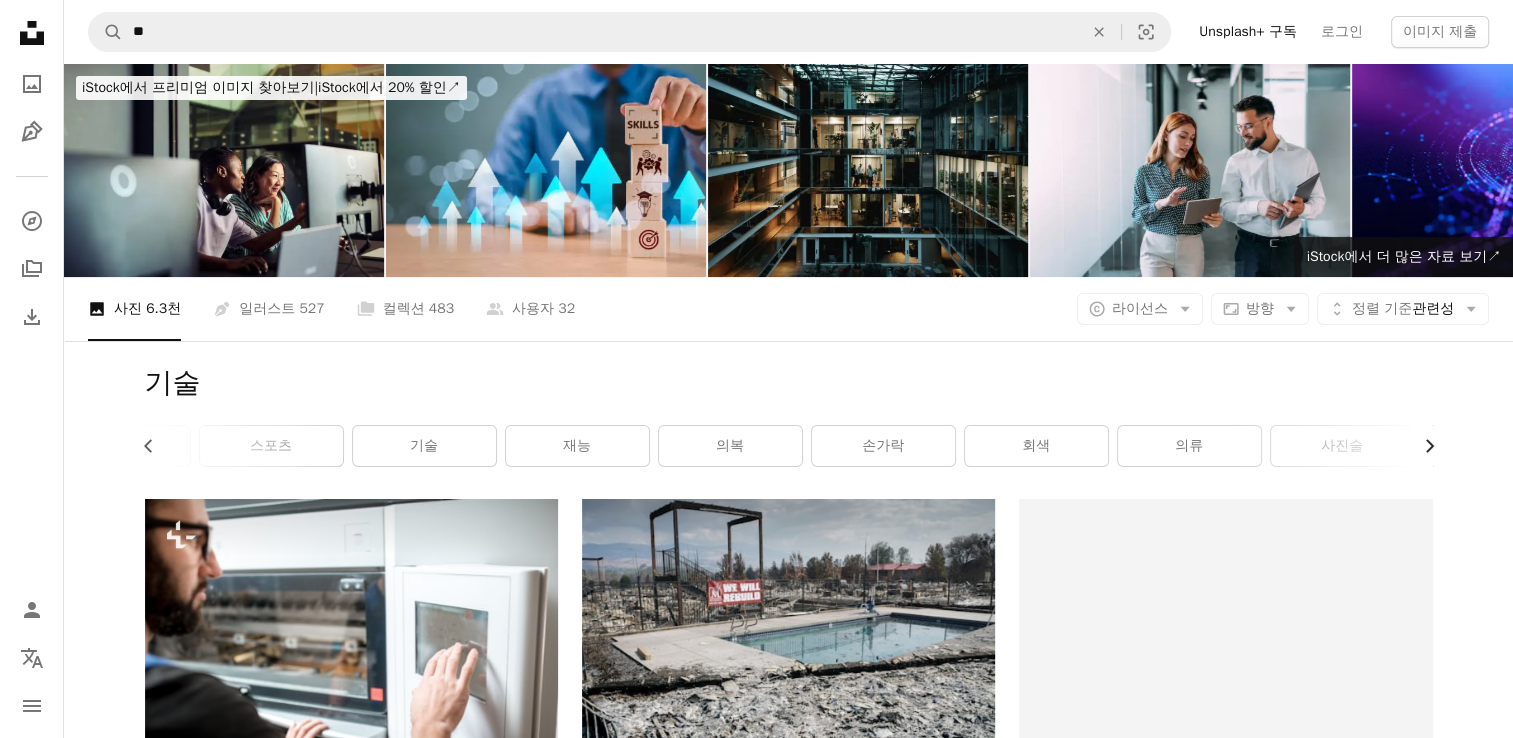 scroll, scrollTop: 0, scrollLeft: 300, axis: horizontal 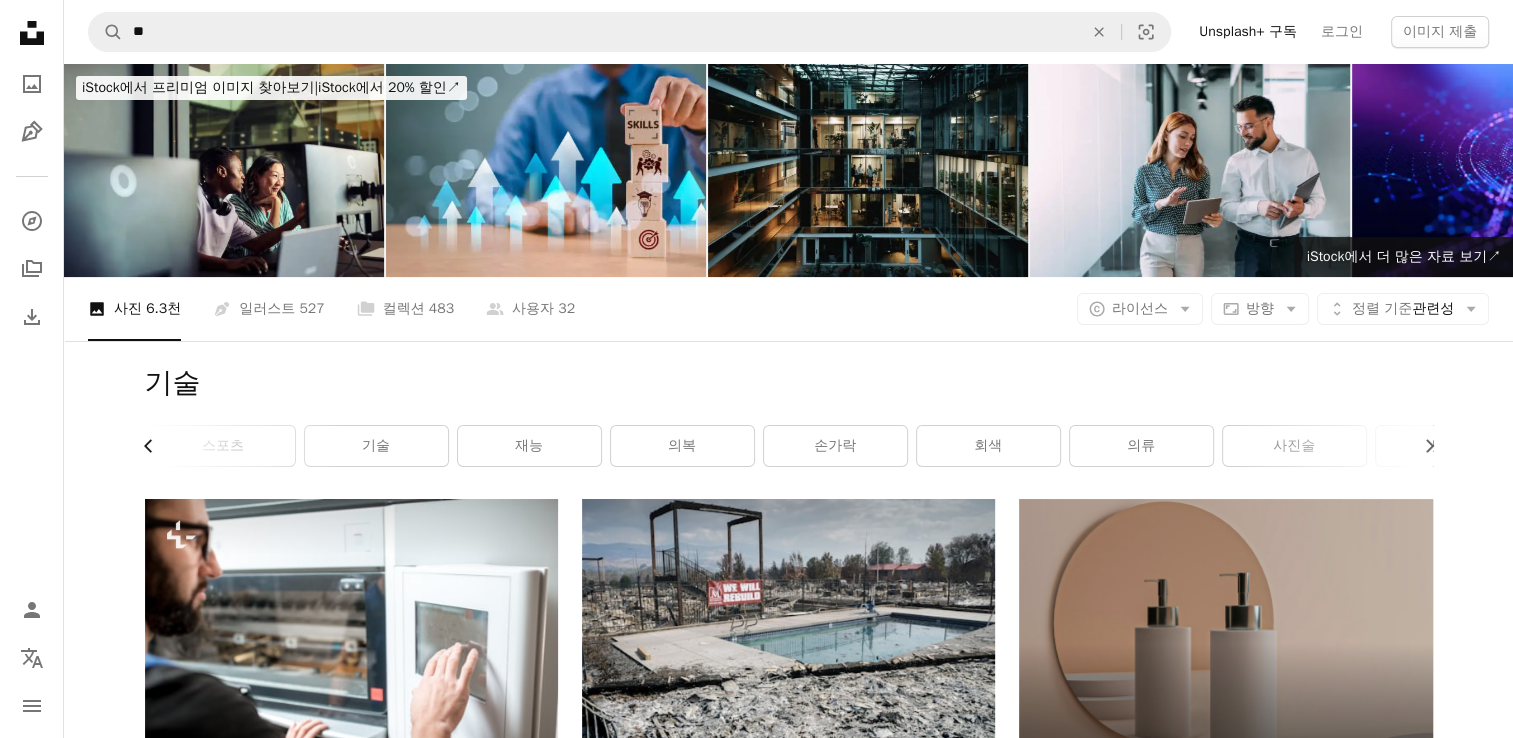click on "Chevron left" 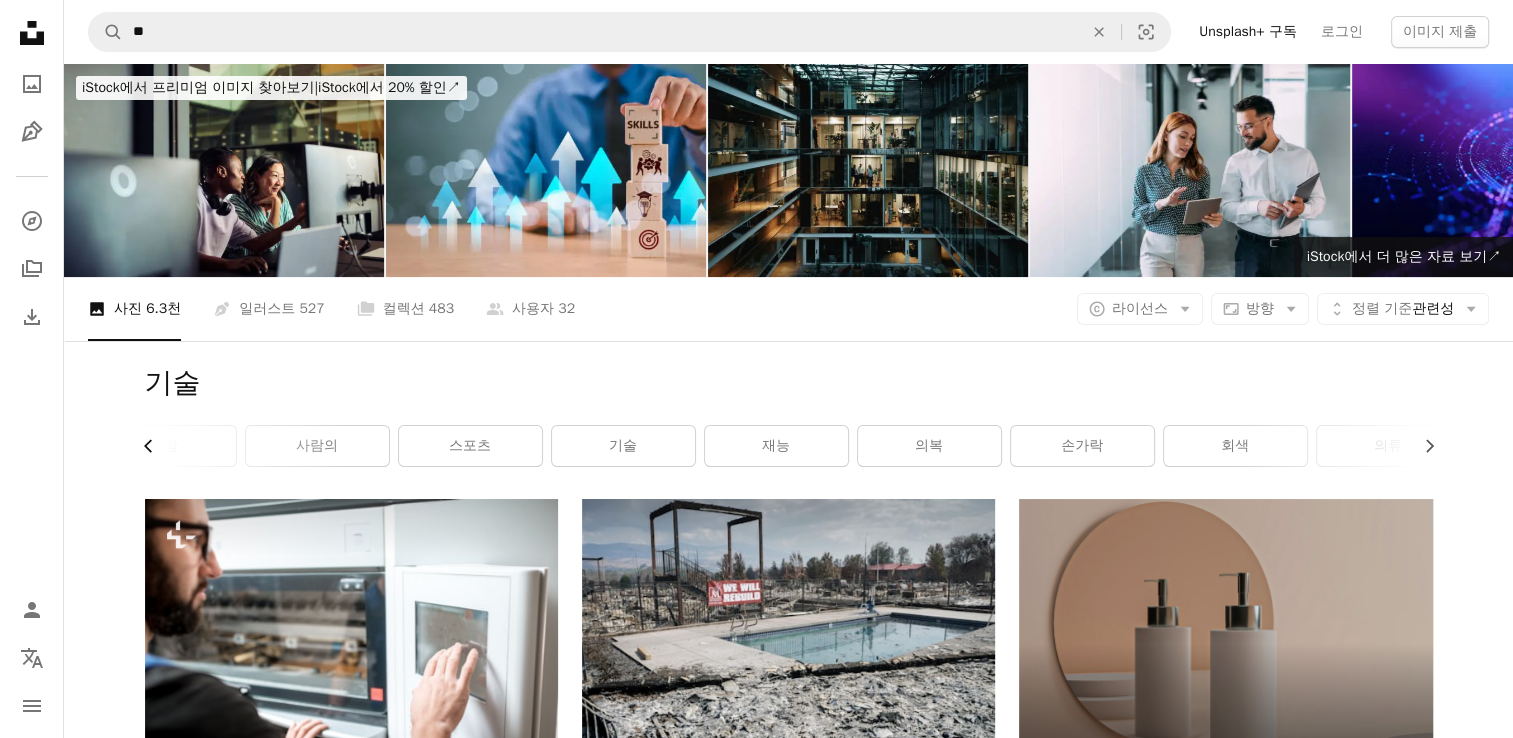 scroll, scrollTop: 0, scrollLeft: 0, axis: both 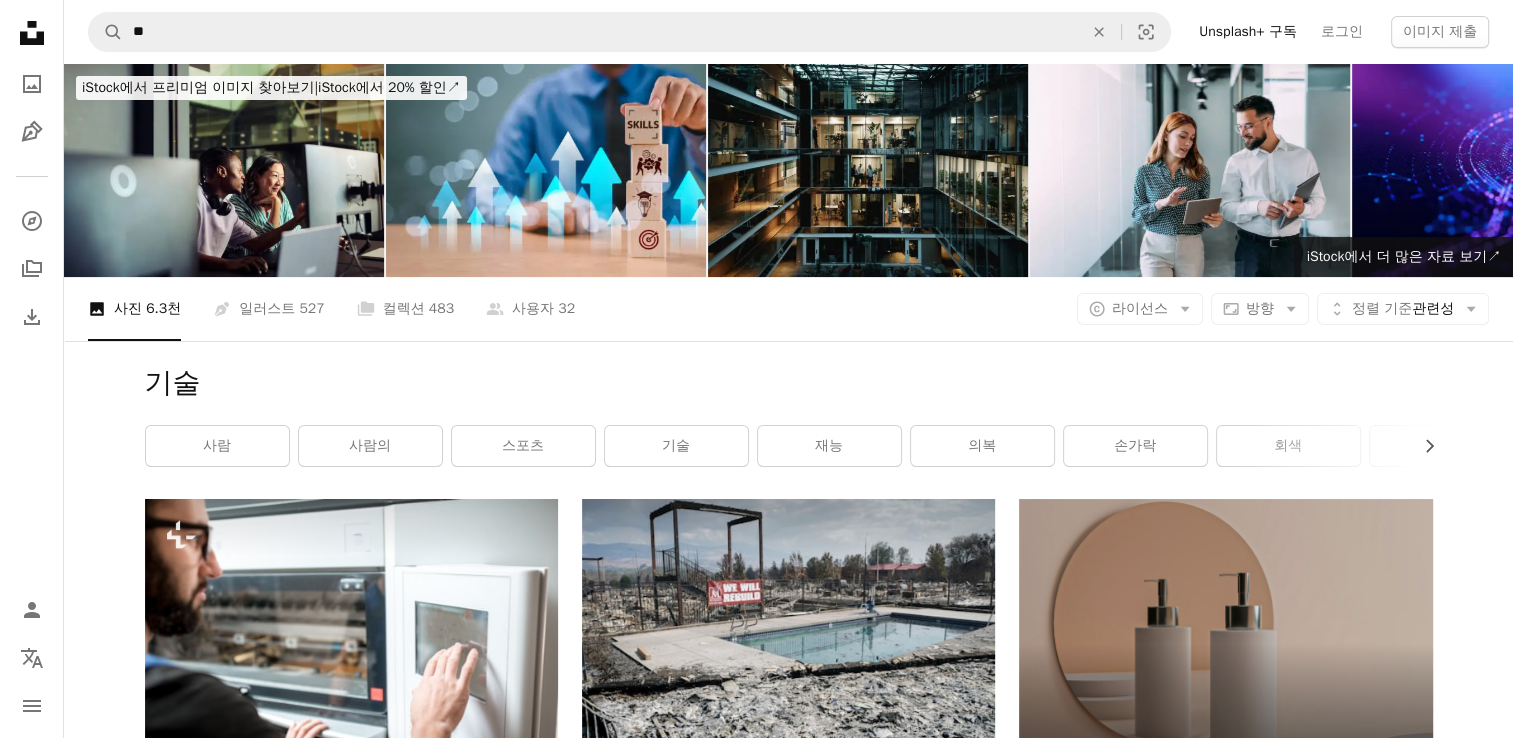 click on "[FIRST] [LAST]" at bounding box center [788, 2424] 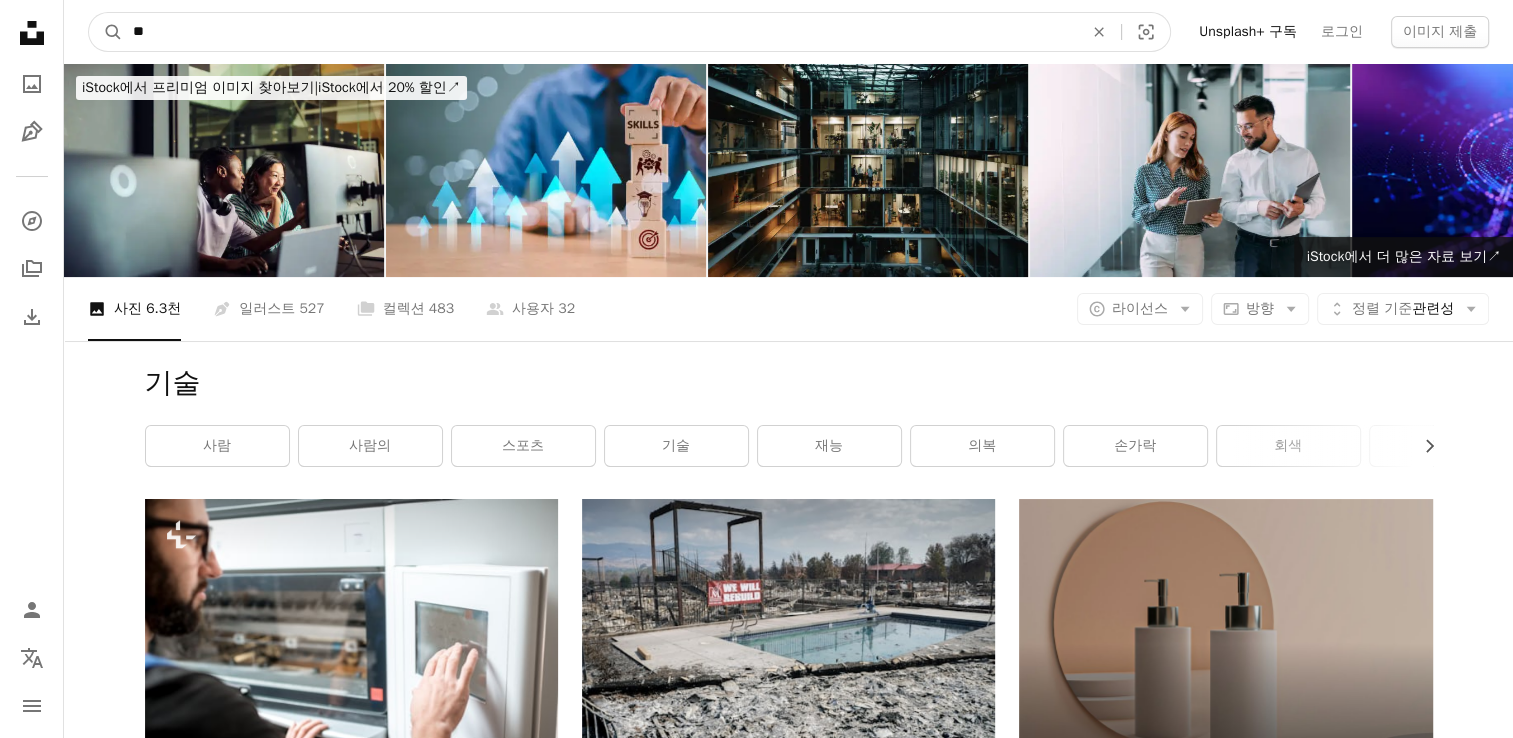 click on "**" at bounding box center [600, 32] 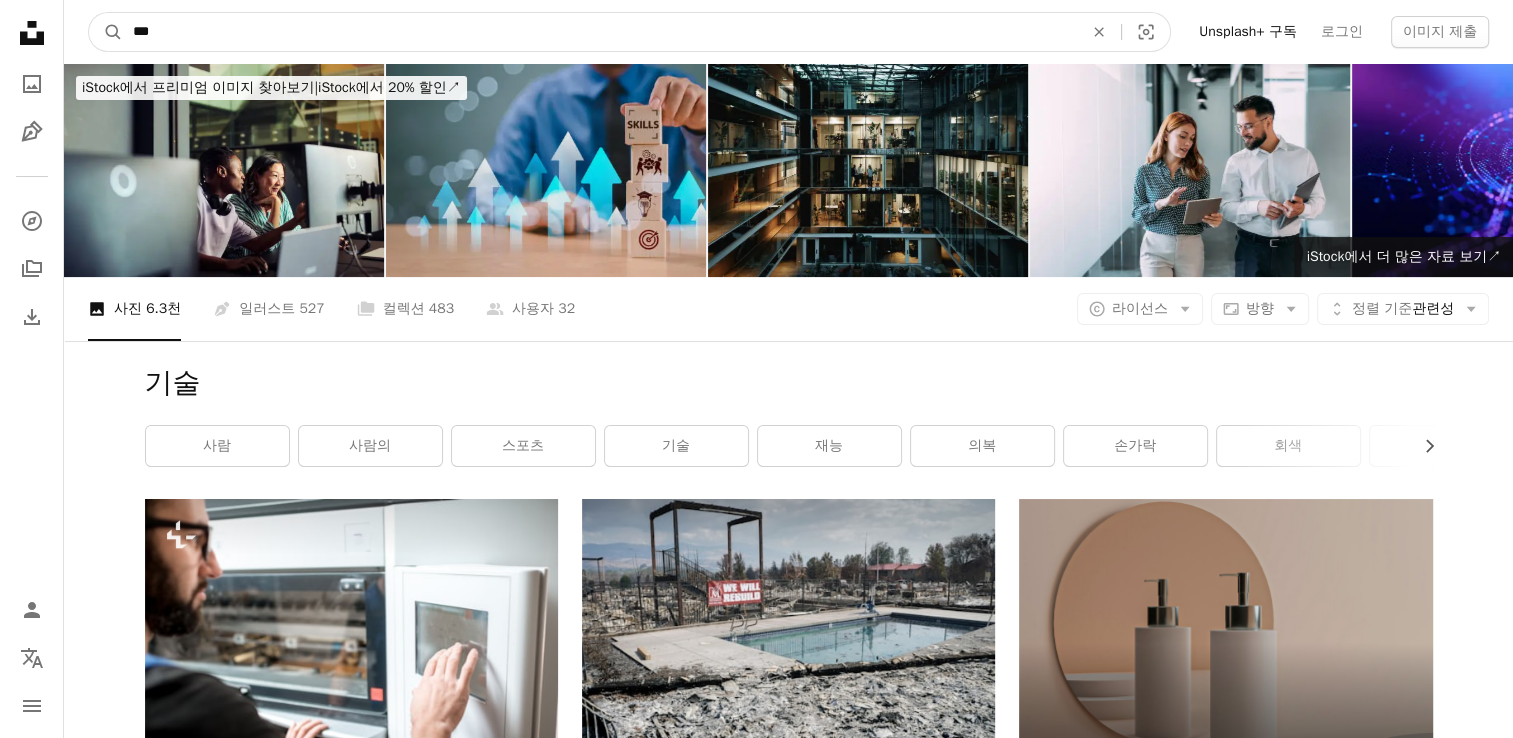type on "***" 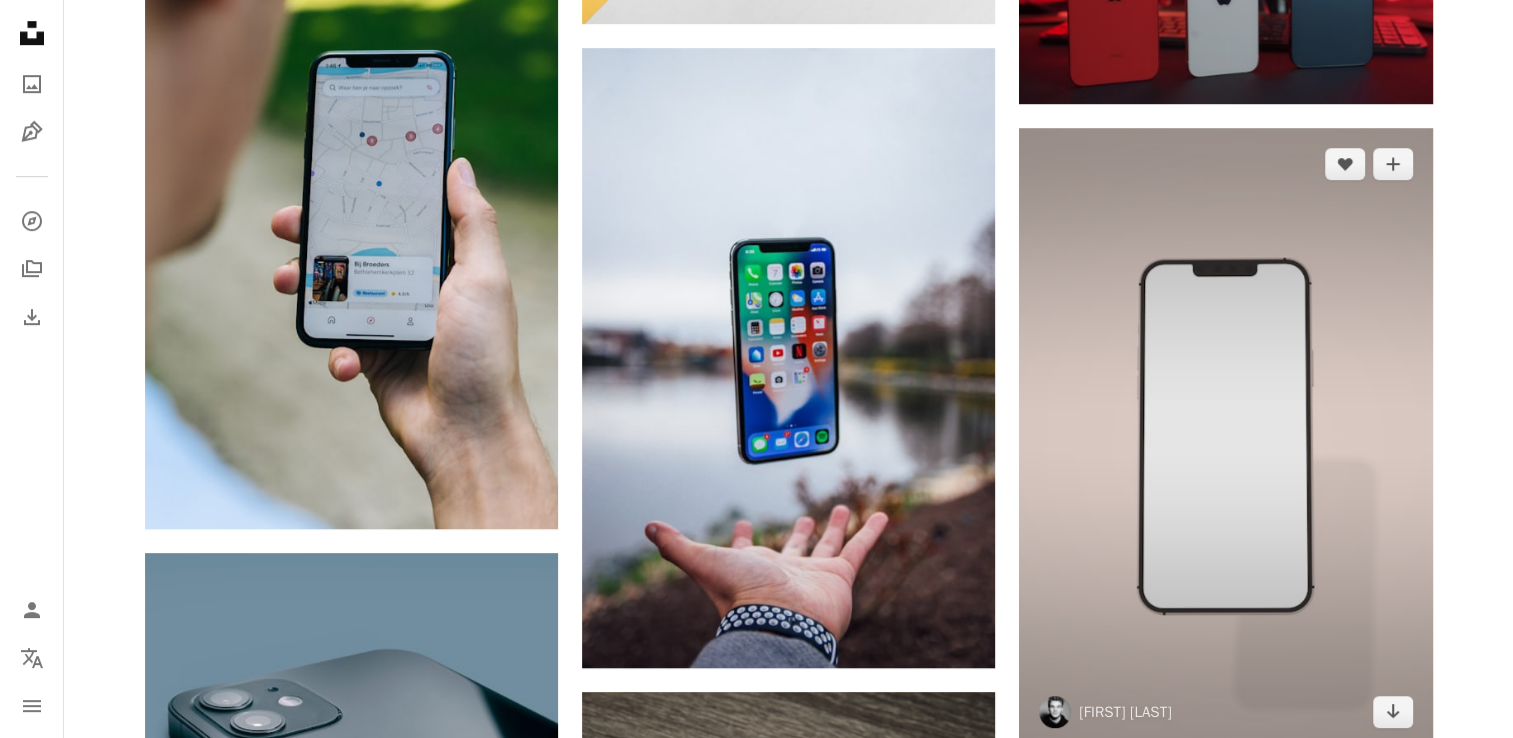 scroll, scrollTop: 1200, scrollLeft: 0, axis: vertical 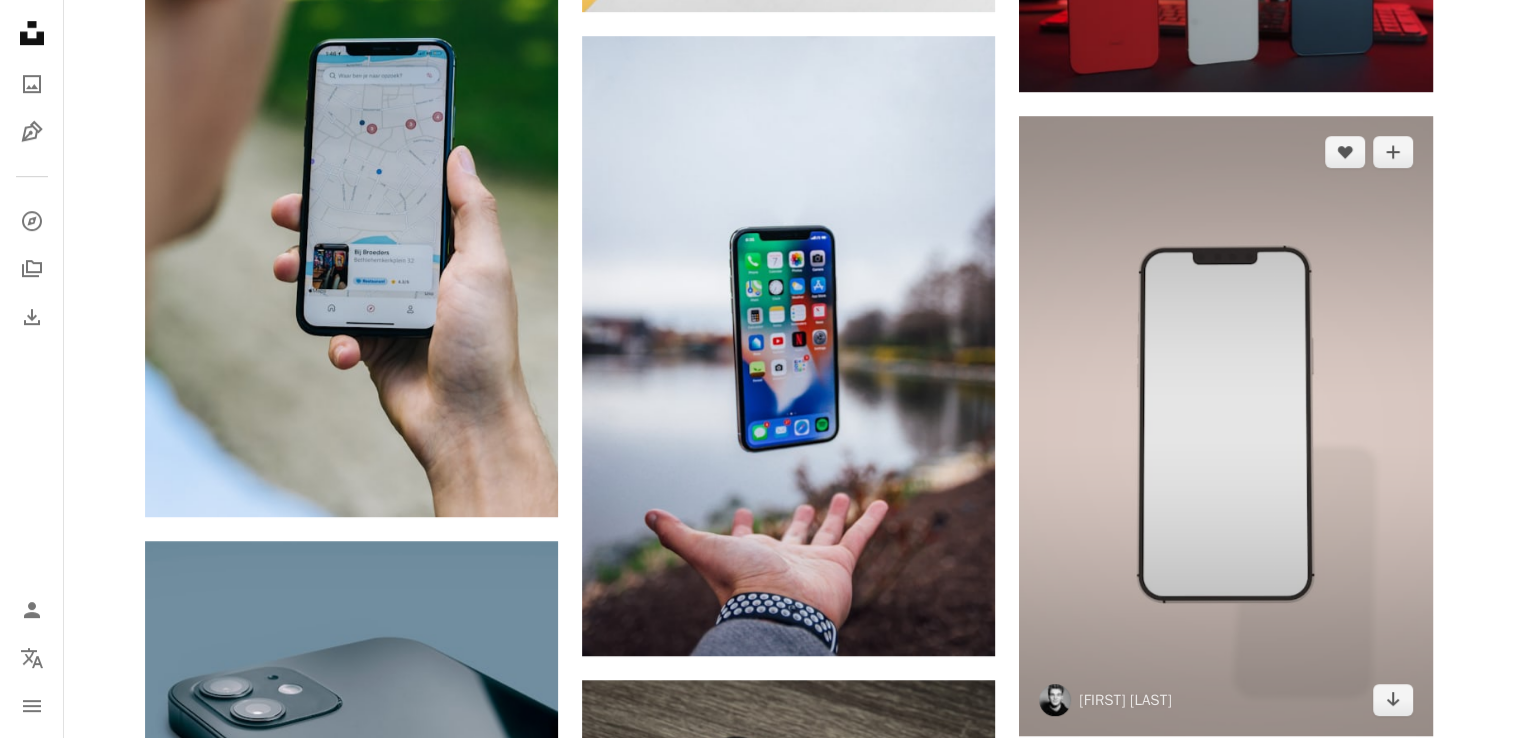 click at bounding box center [1225, 426] 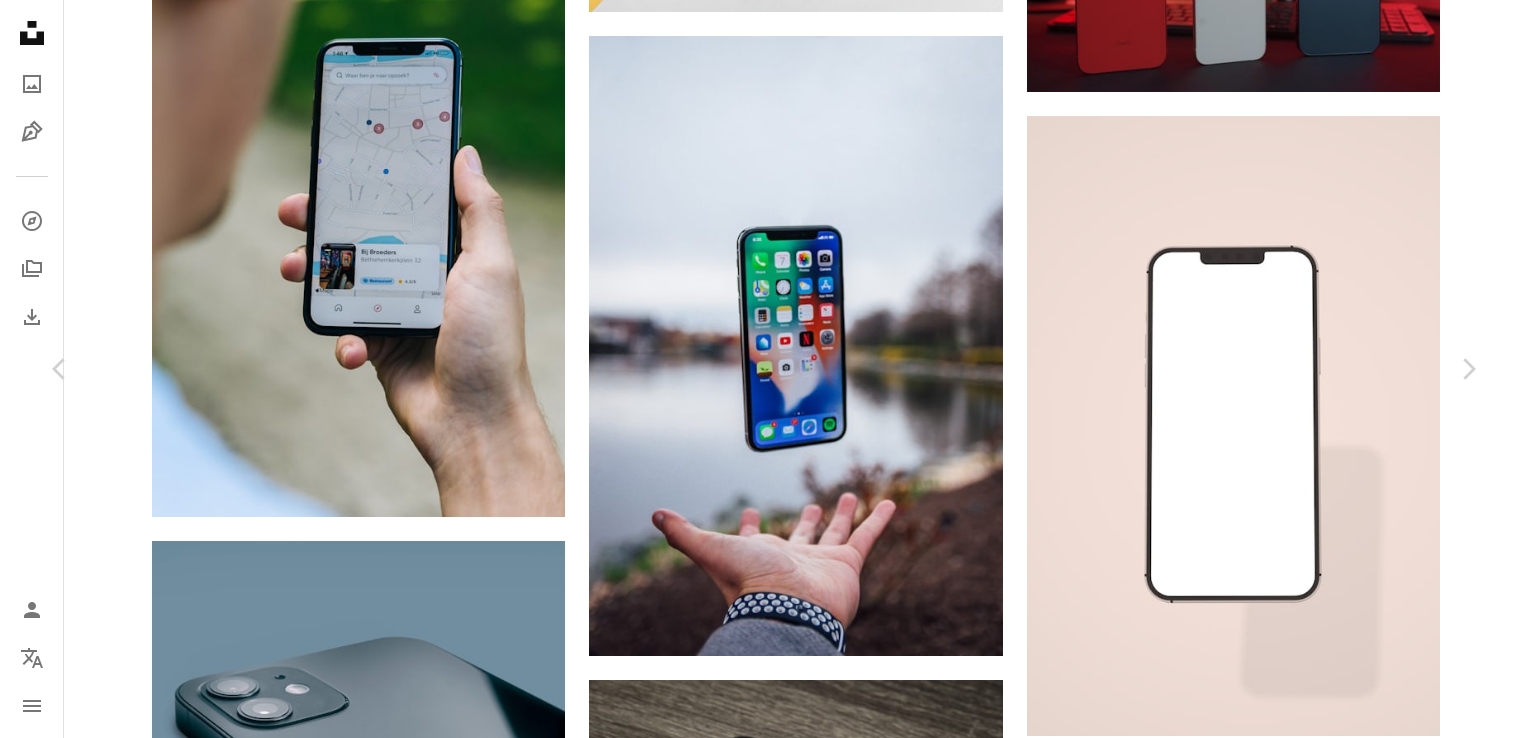 click on "무료 다운로드" at bounding box center [1278, 3932] 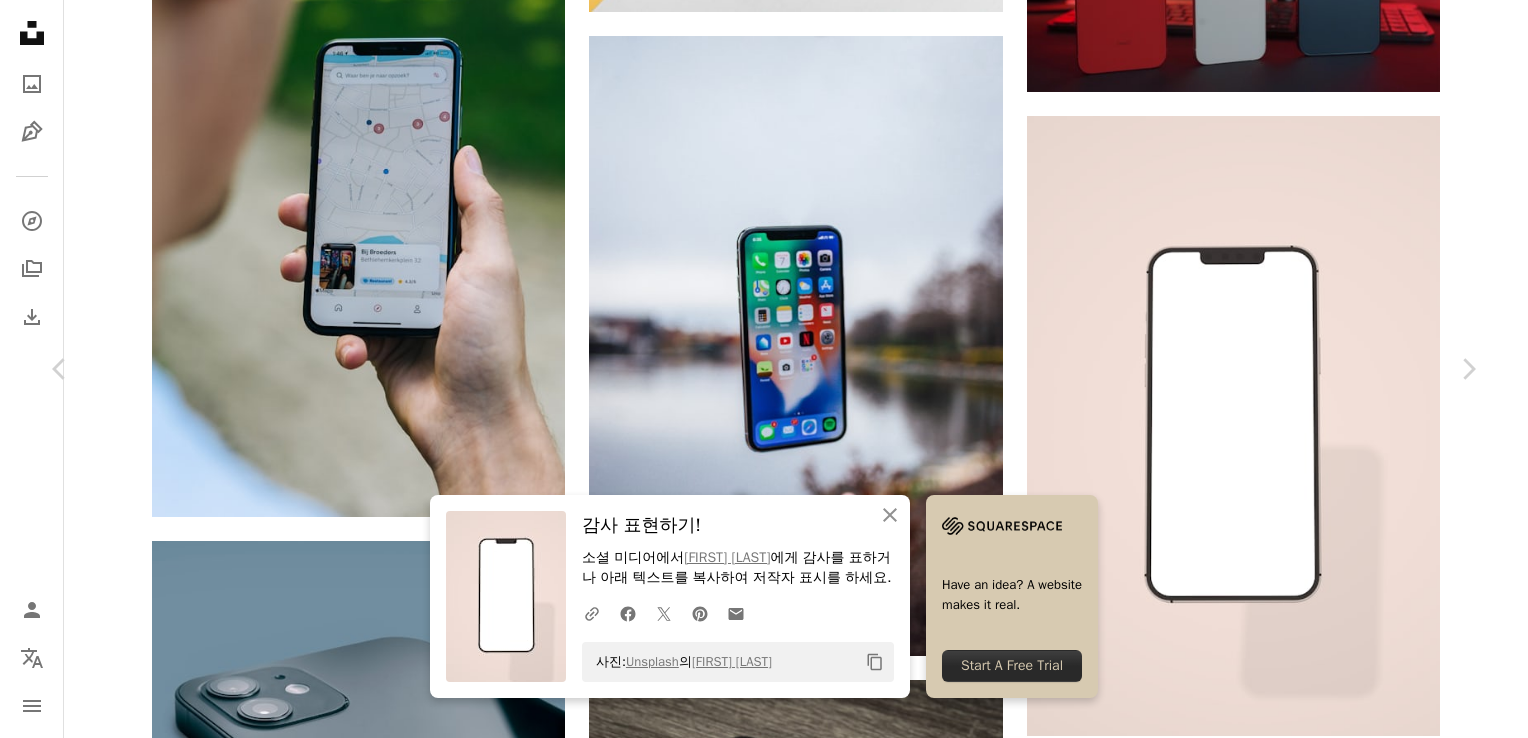 click on "Zoom in" at bounding box center (756, 4263) 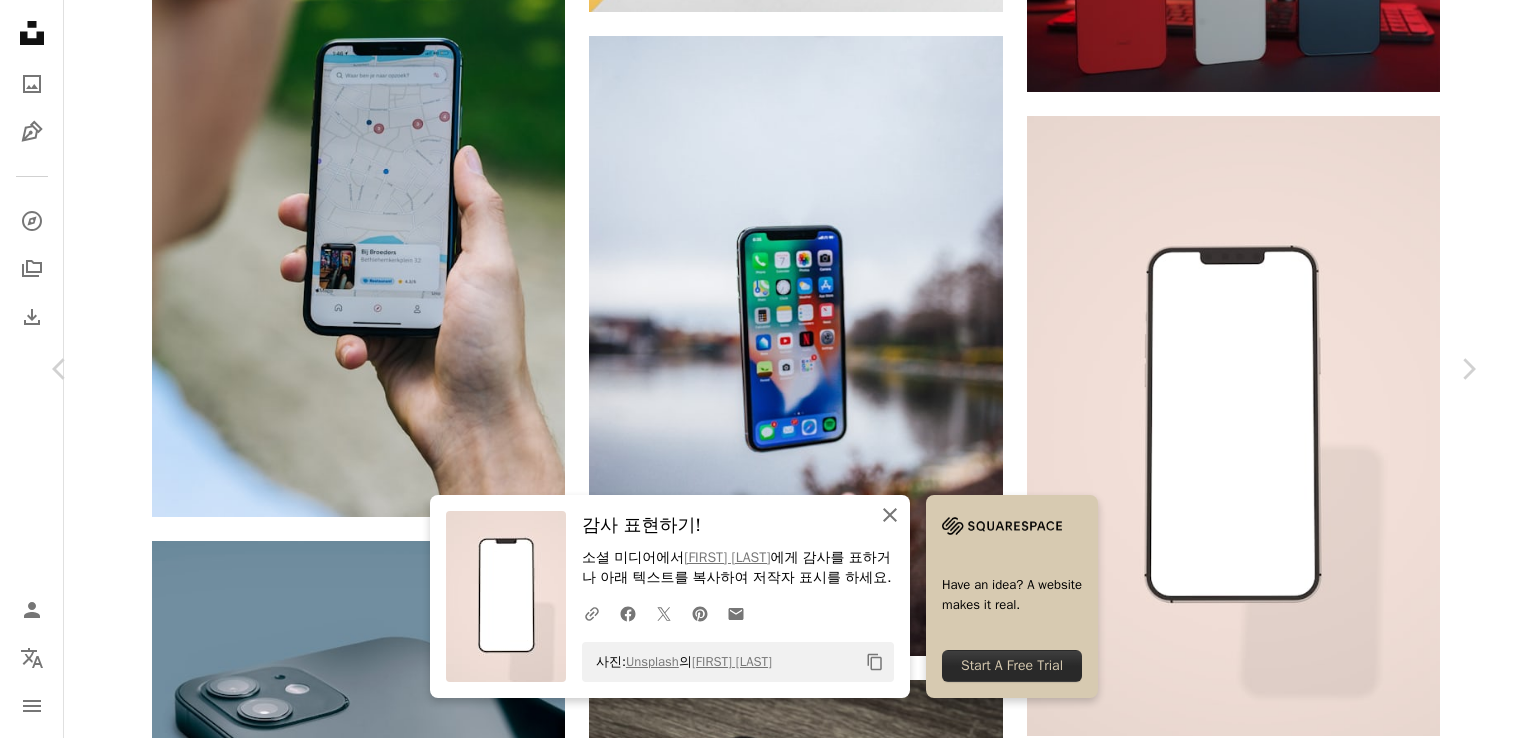 click on "An X shape" 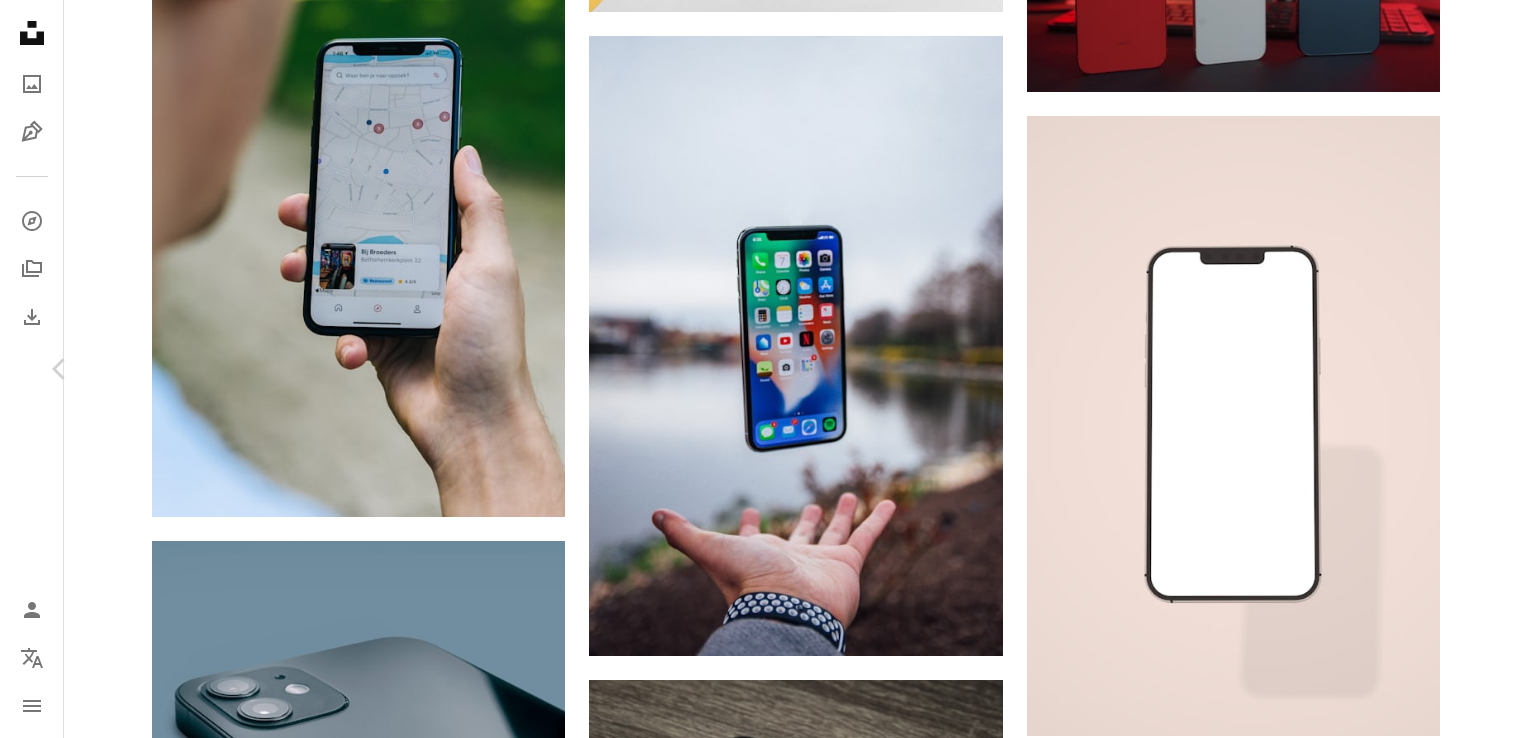 click on "Chevron right" at bounding box center [1468, 369] 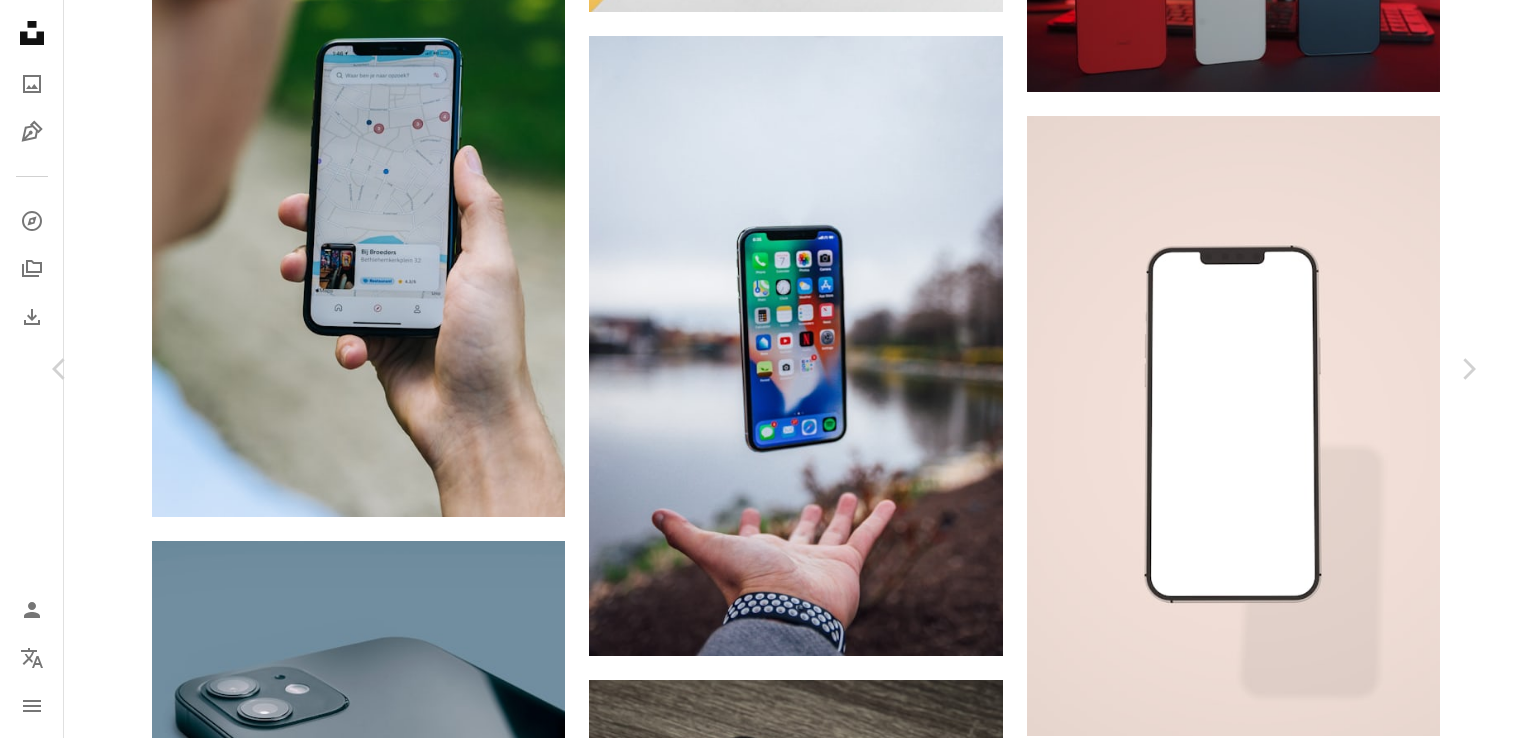 click on "An X shape" at bounding box center (20, 20) 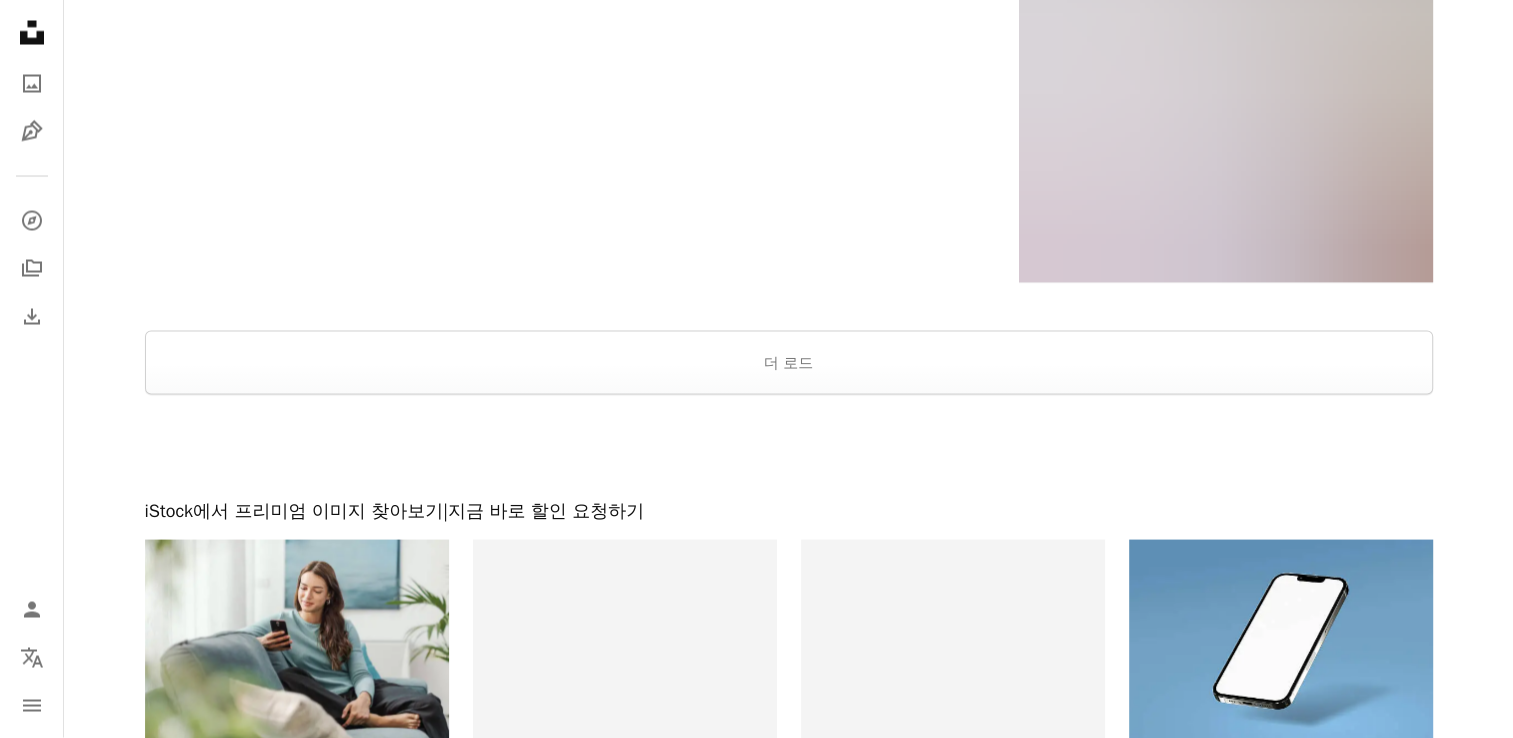 scroll, scrollTop: 3886, scrollLeft: 0, axis: vertical 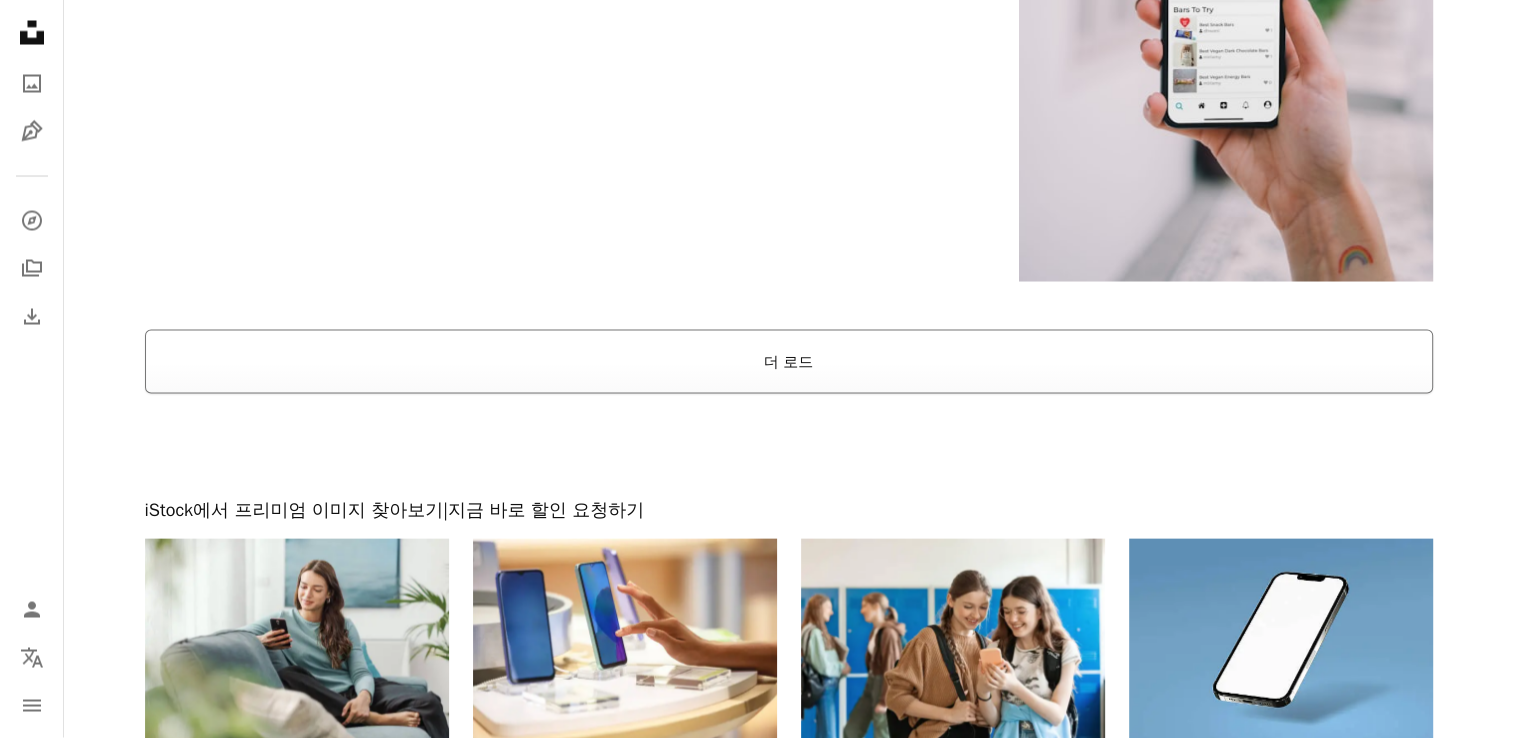 click on "더 로드" at bounding box center (789, 362) 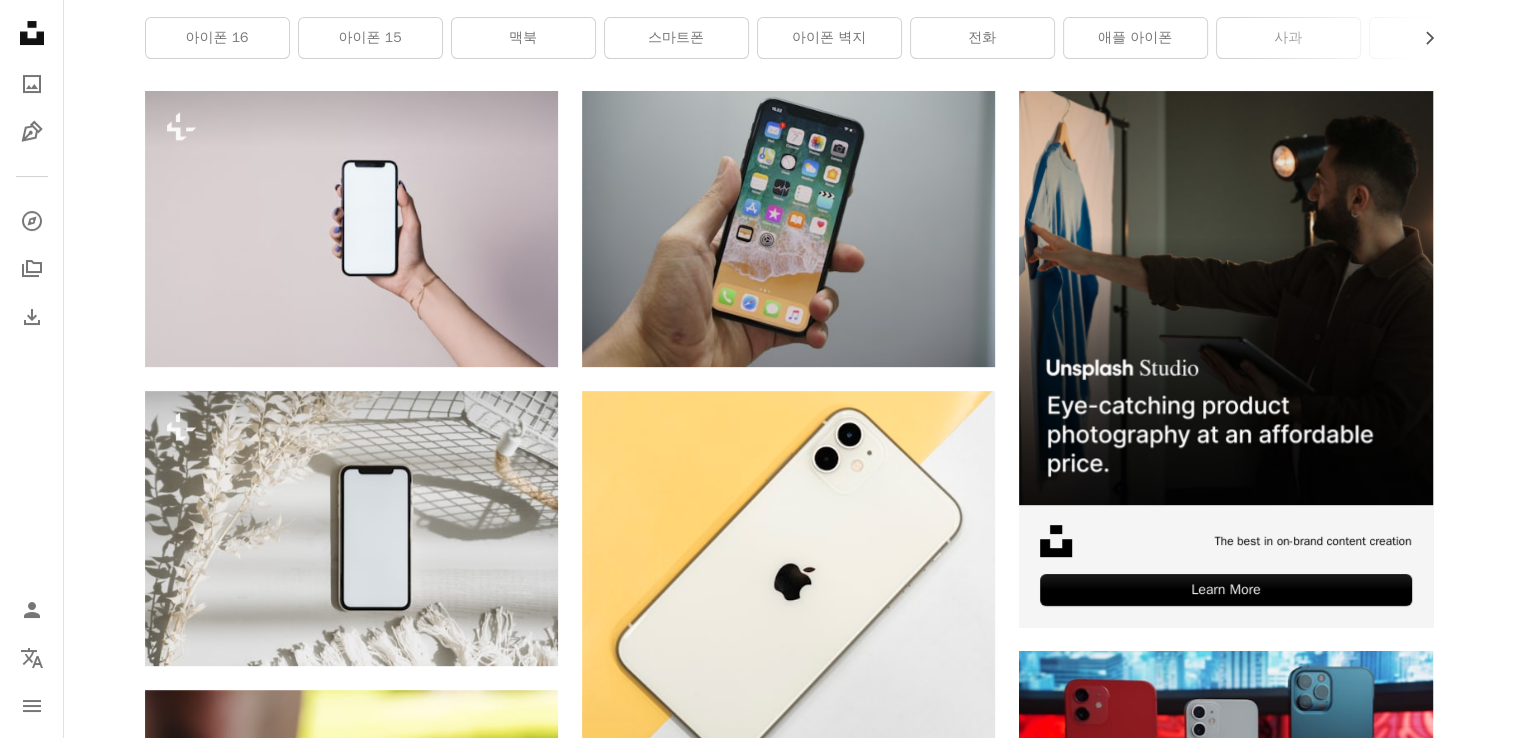 scroll, scrollTop: 0, scrollLeft: 0, axis: both 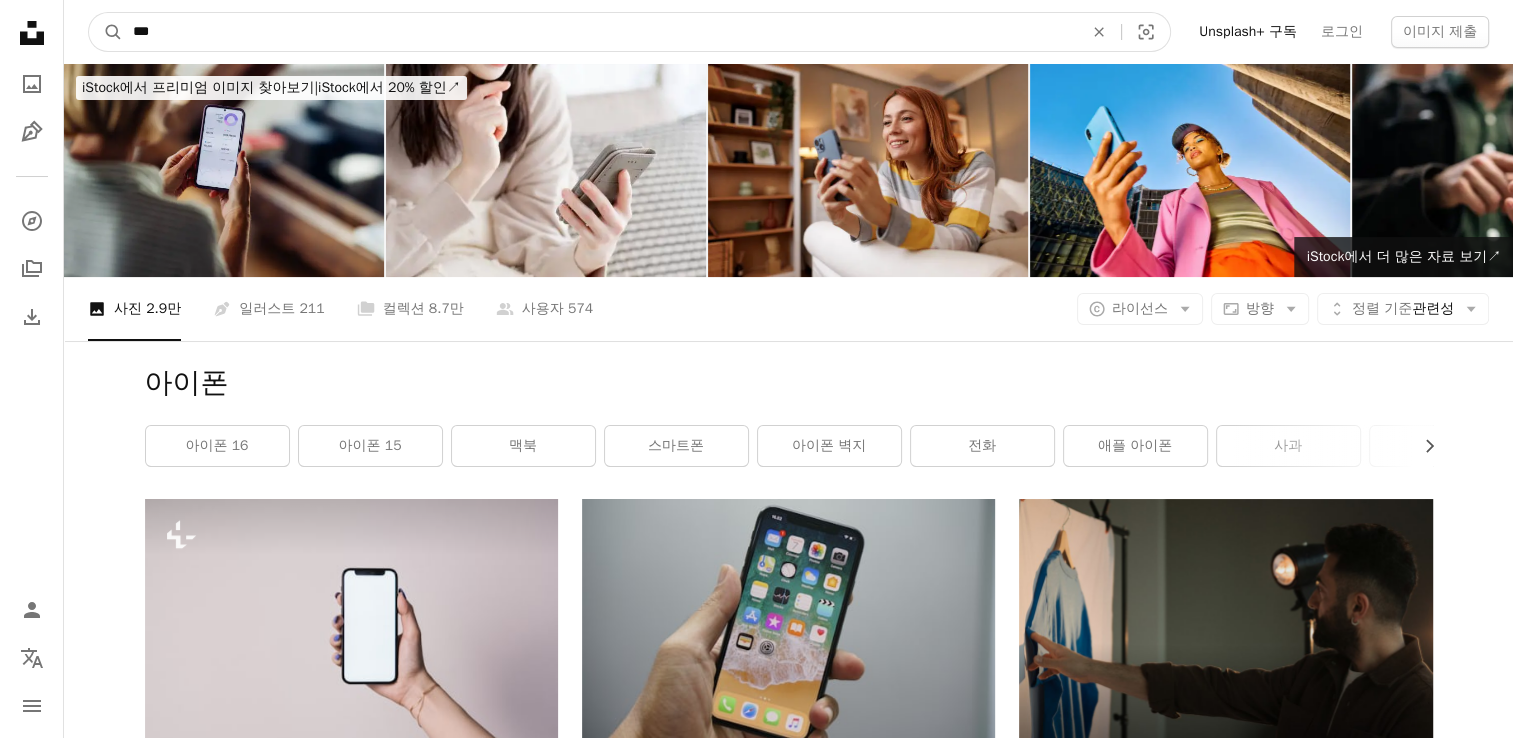 click on "***" at bounding box center [600, 32] 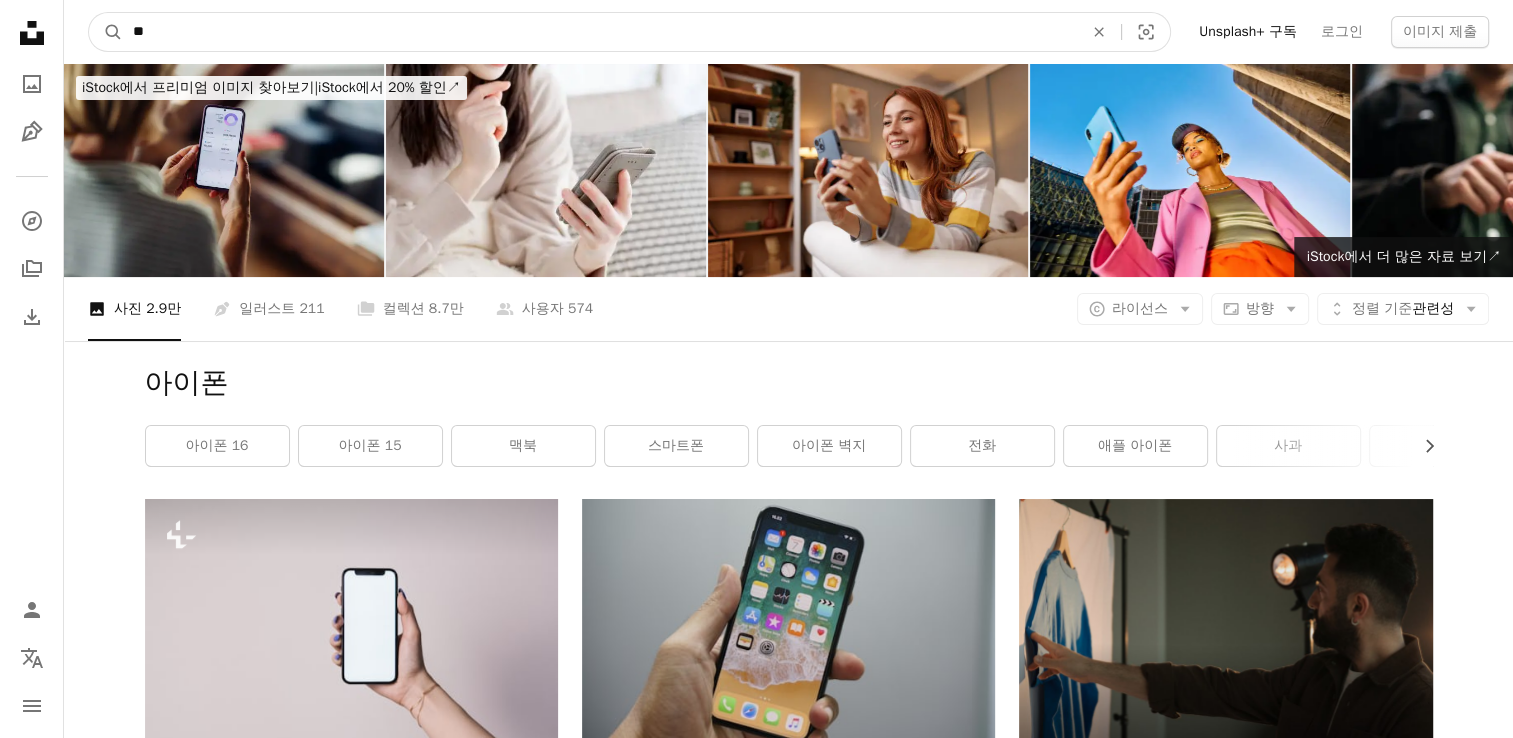 type on "*" 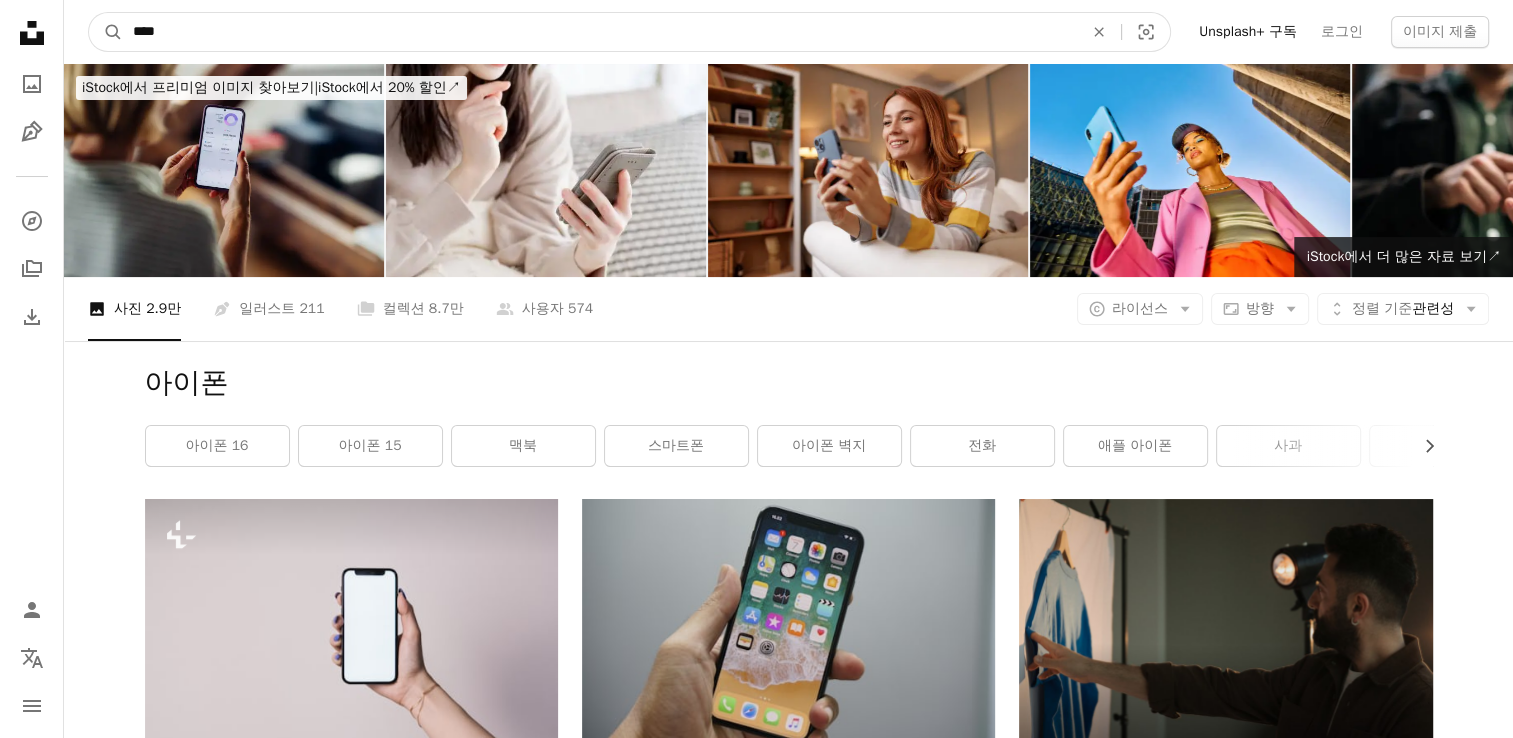 type on "****" 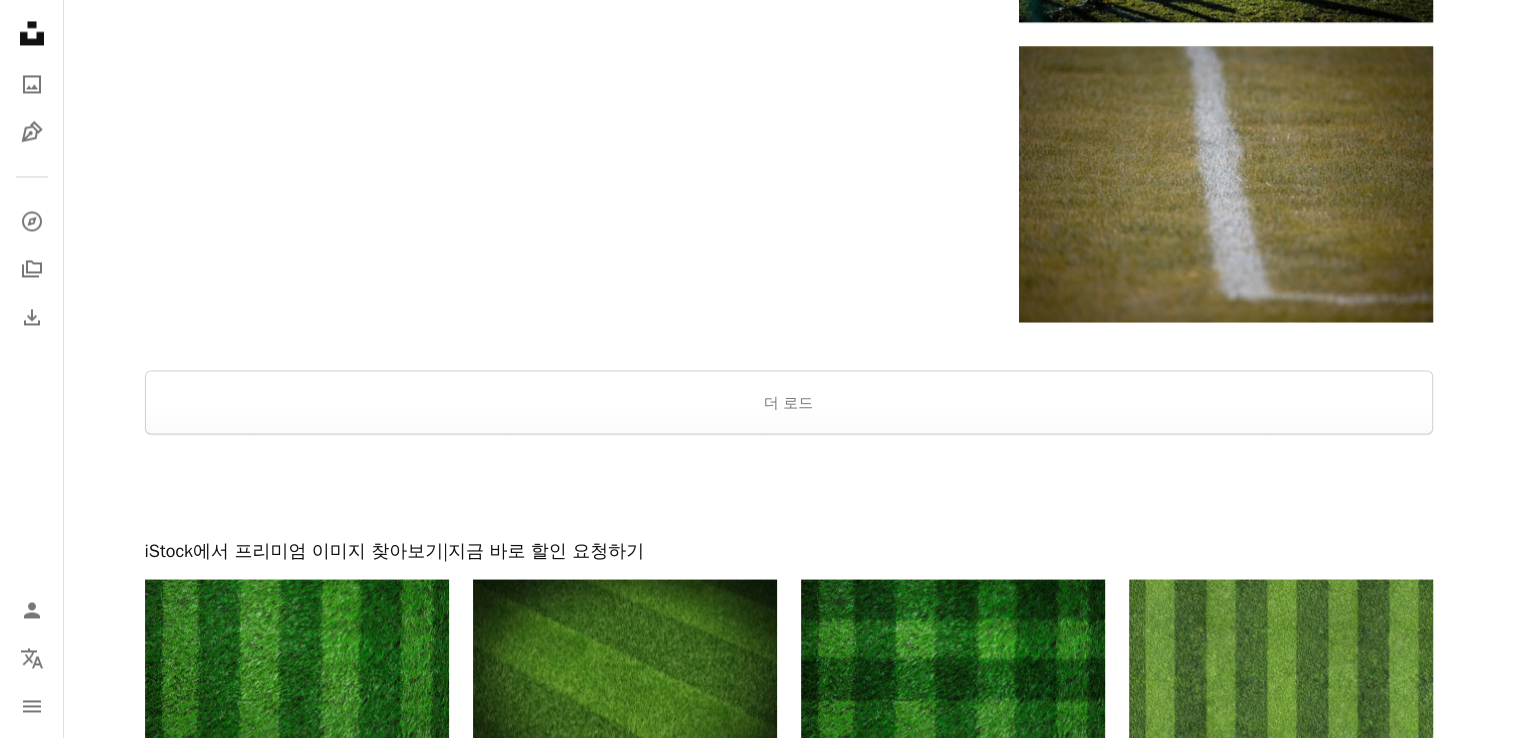 scroll, scrollTop: 3415, scrollLeft: 0, axis: vertical 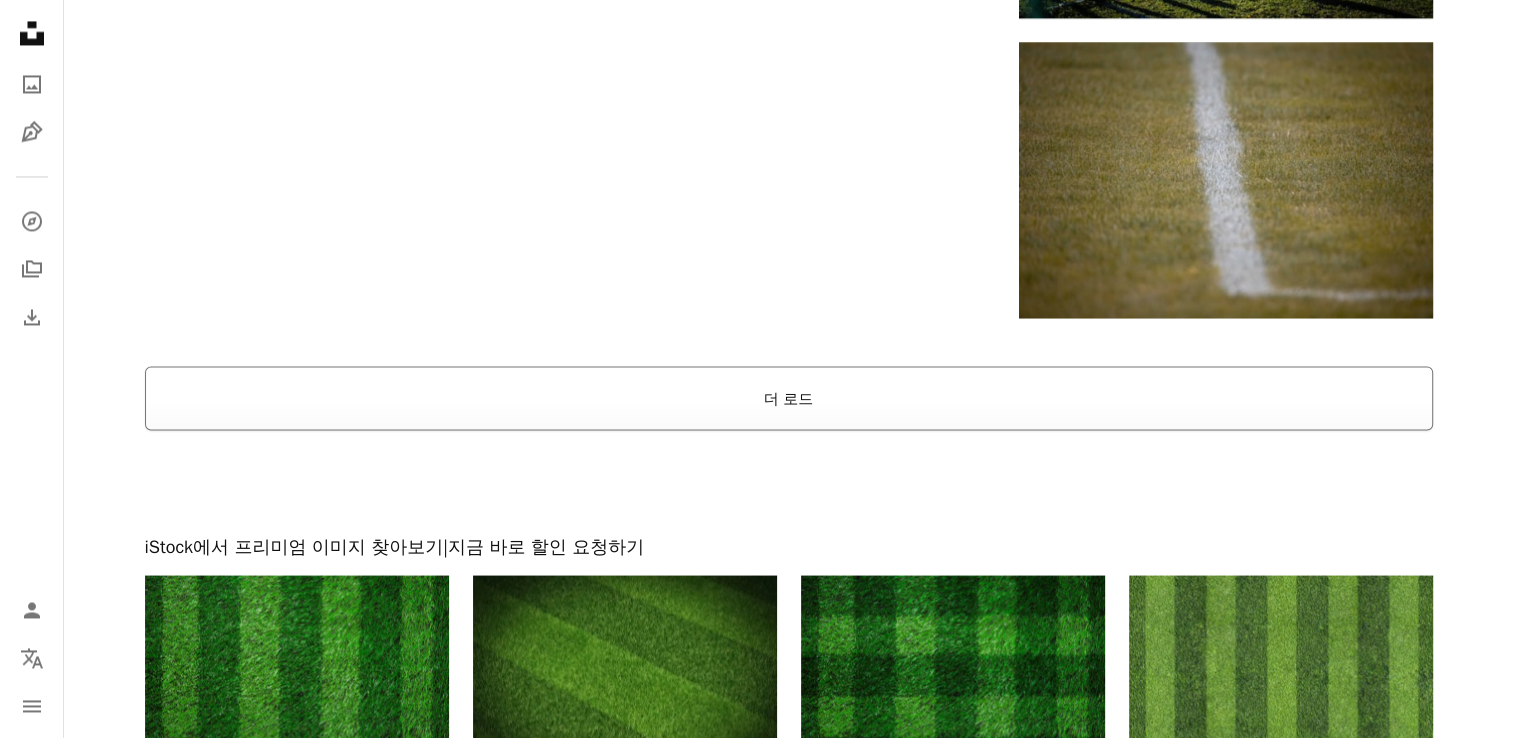 click on "더 로드" at bounding box center (789, 398) 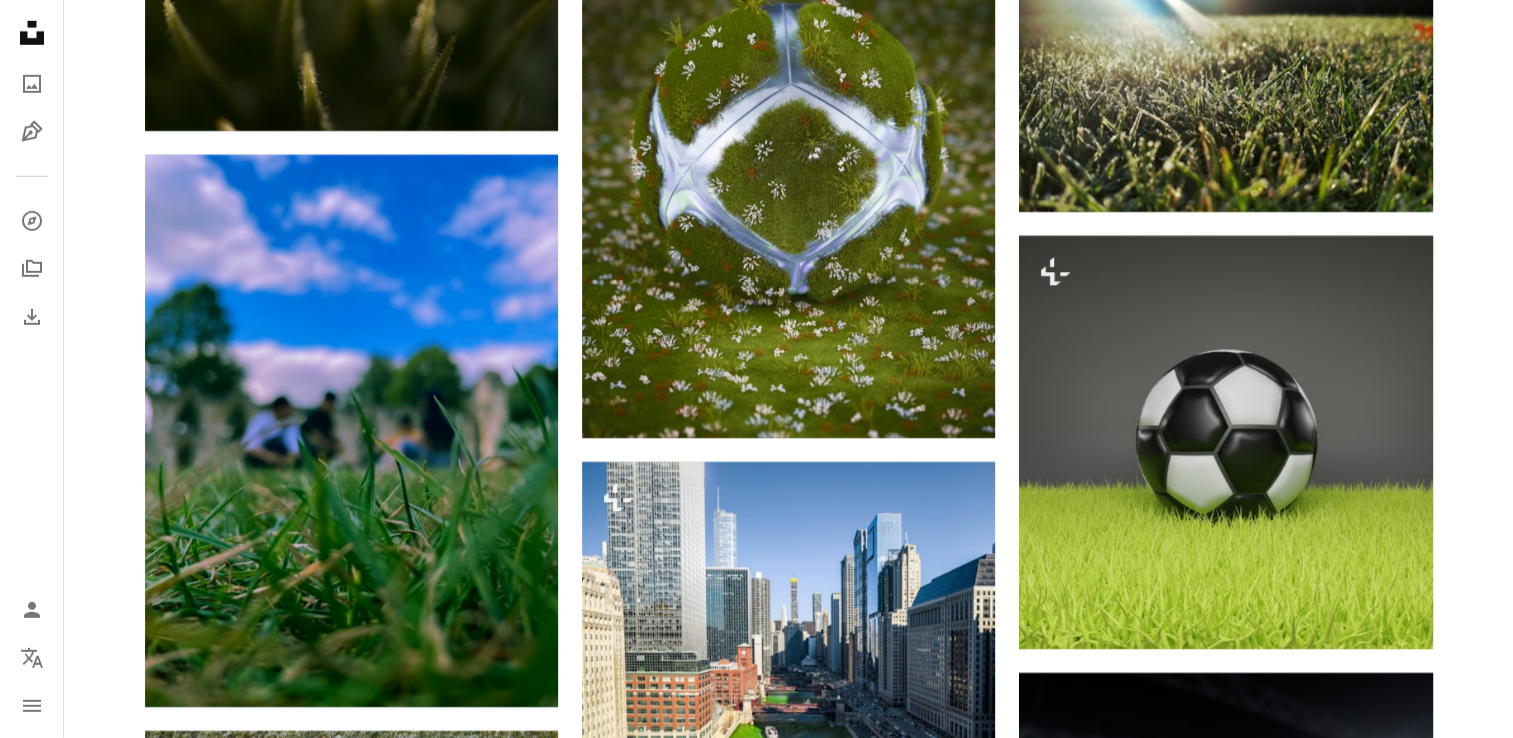 scroll, scrollTop: 36467, scrollLeft: 0, axis: vertical 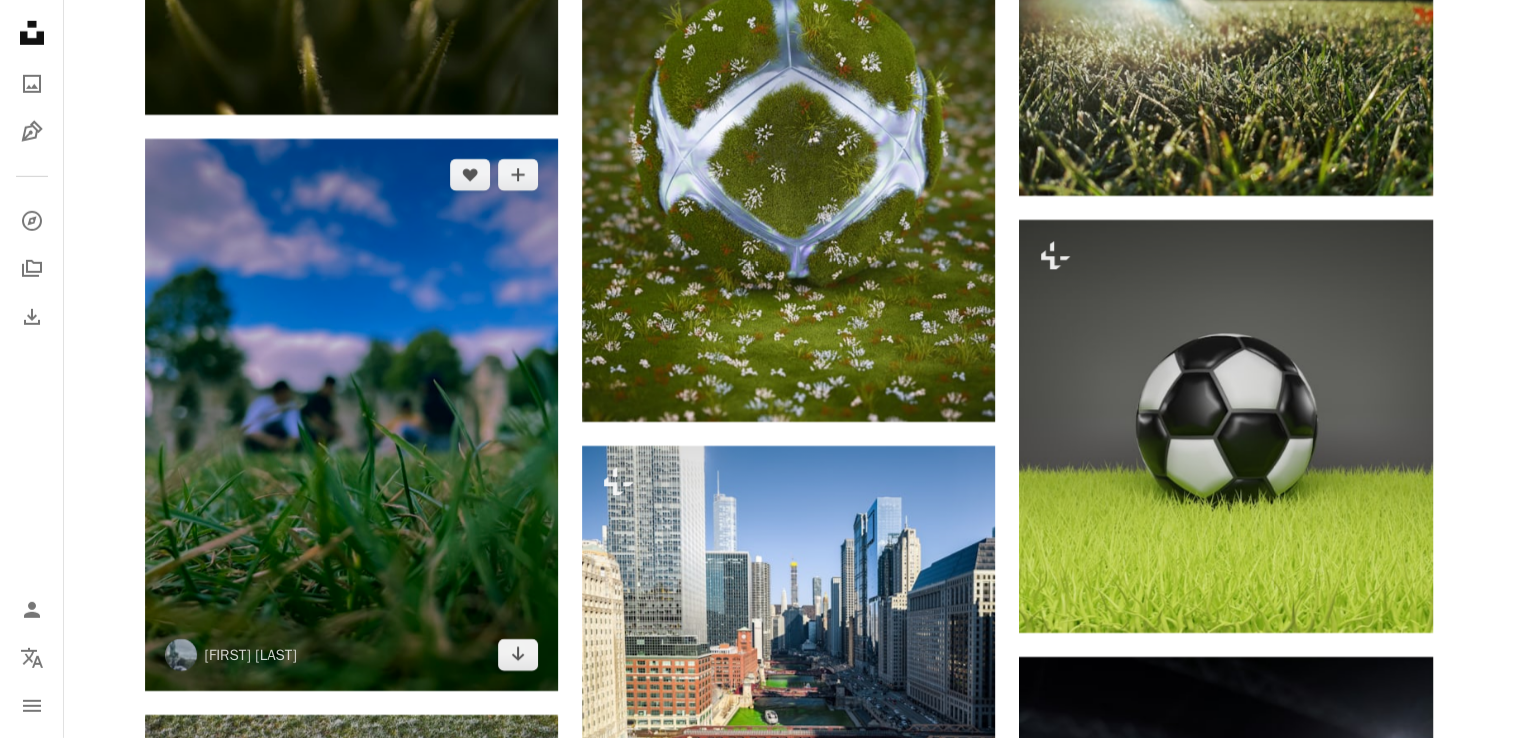 click at bounding box center (351, 414) 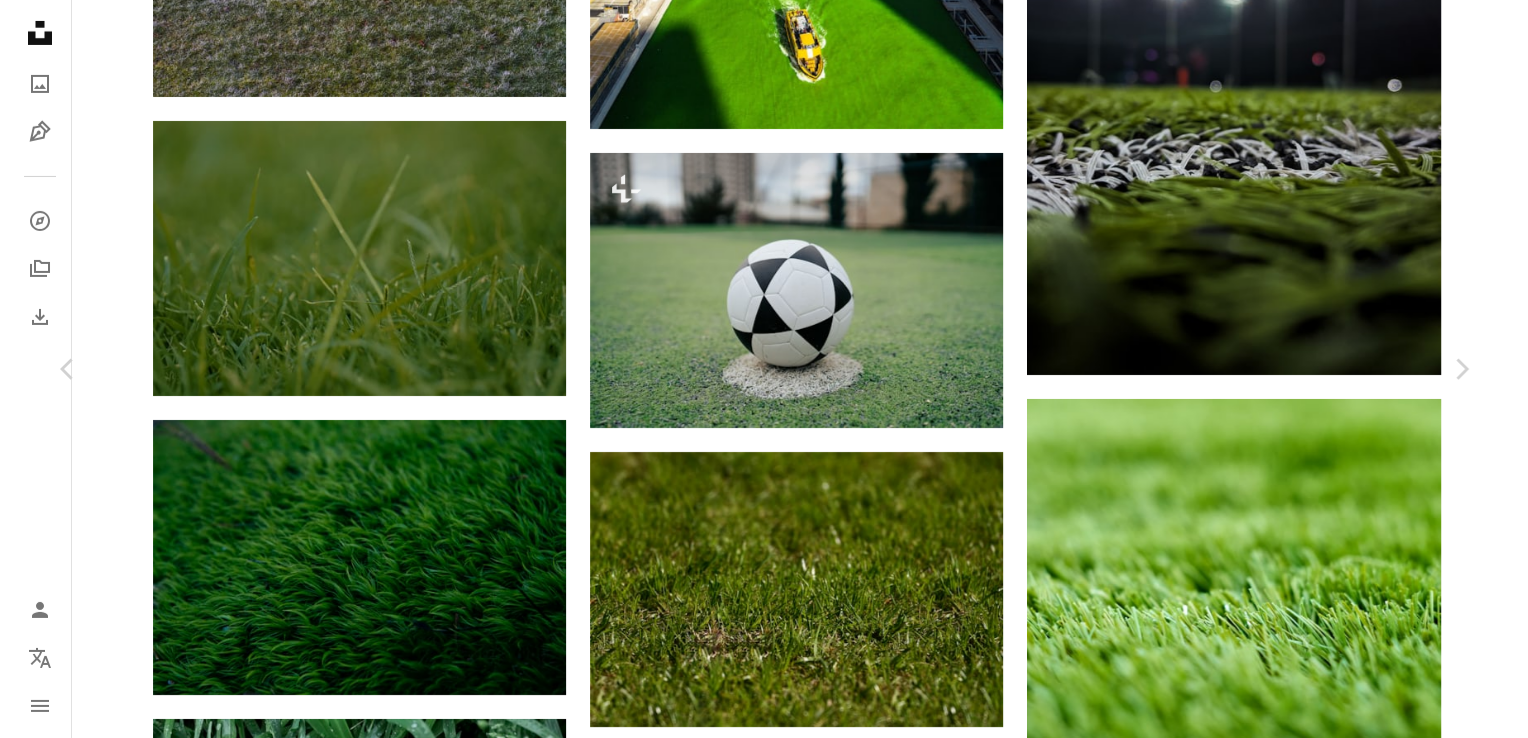 scroll, scrollTop: 37652, scrollLeft: 0, axis: vertical 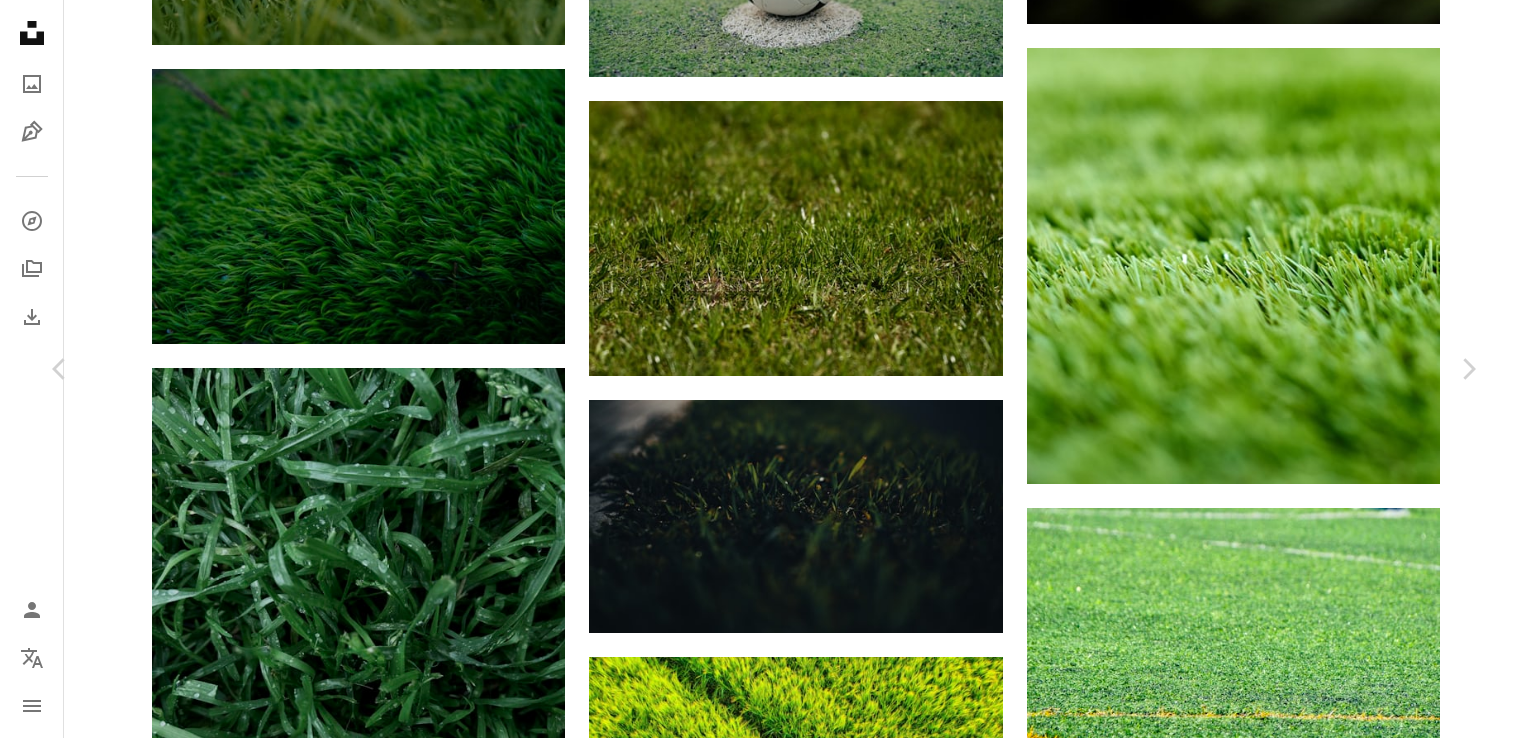 click on "An X shape" at bounding box center (20, 20) 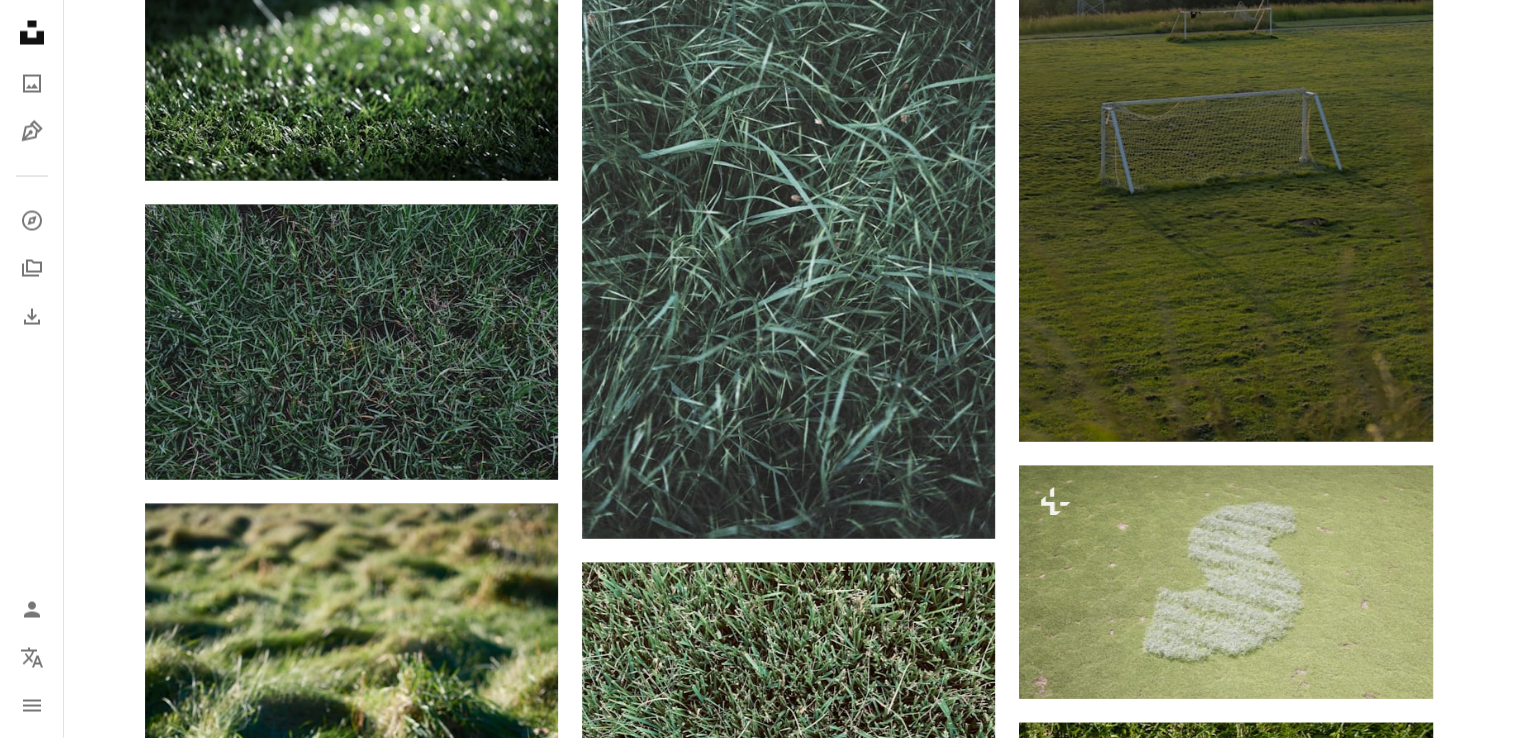 scroll, scrollTop: 41772, scrollLeft: 0, axis: vertical 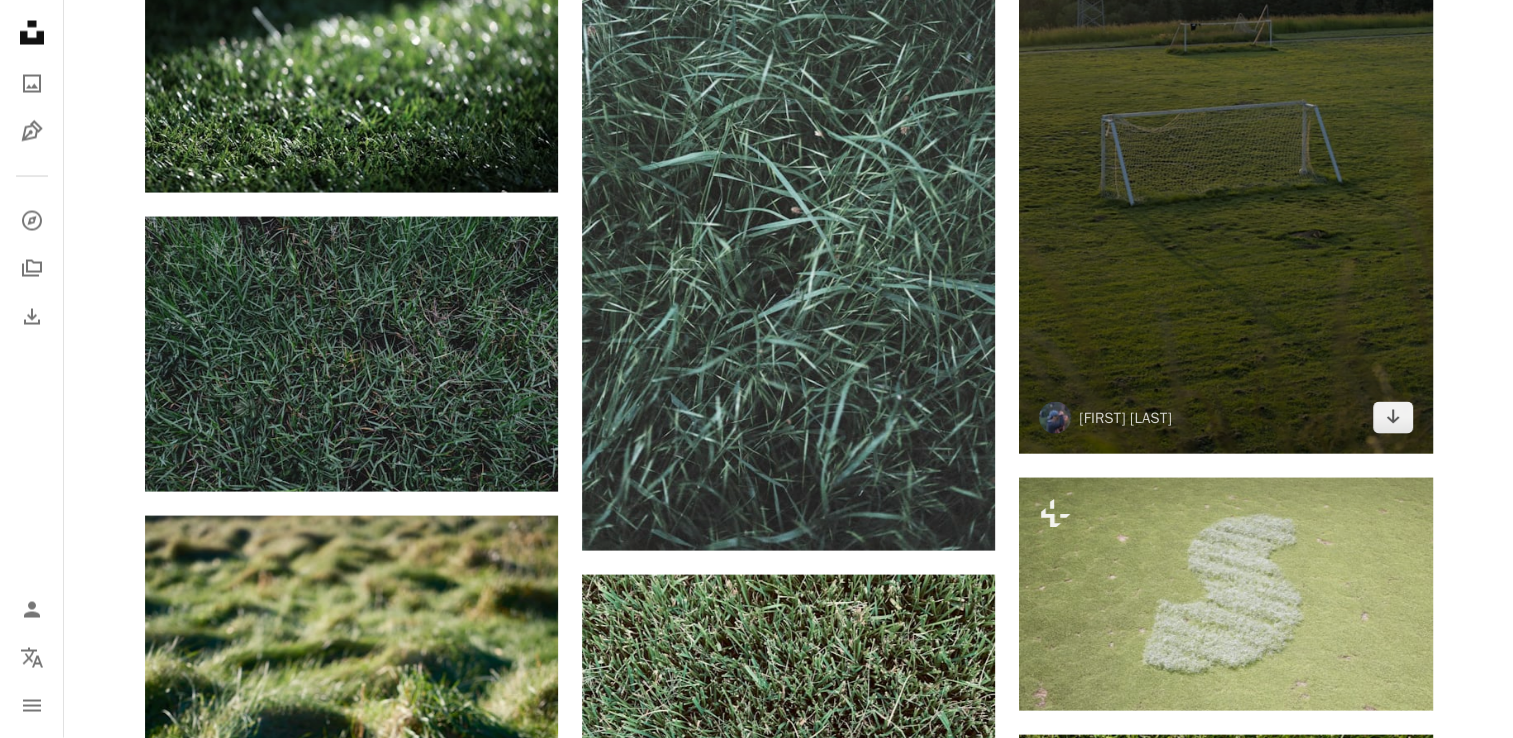 click at bounding box center [1225, 144] 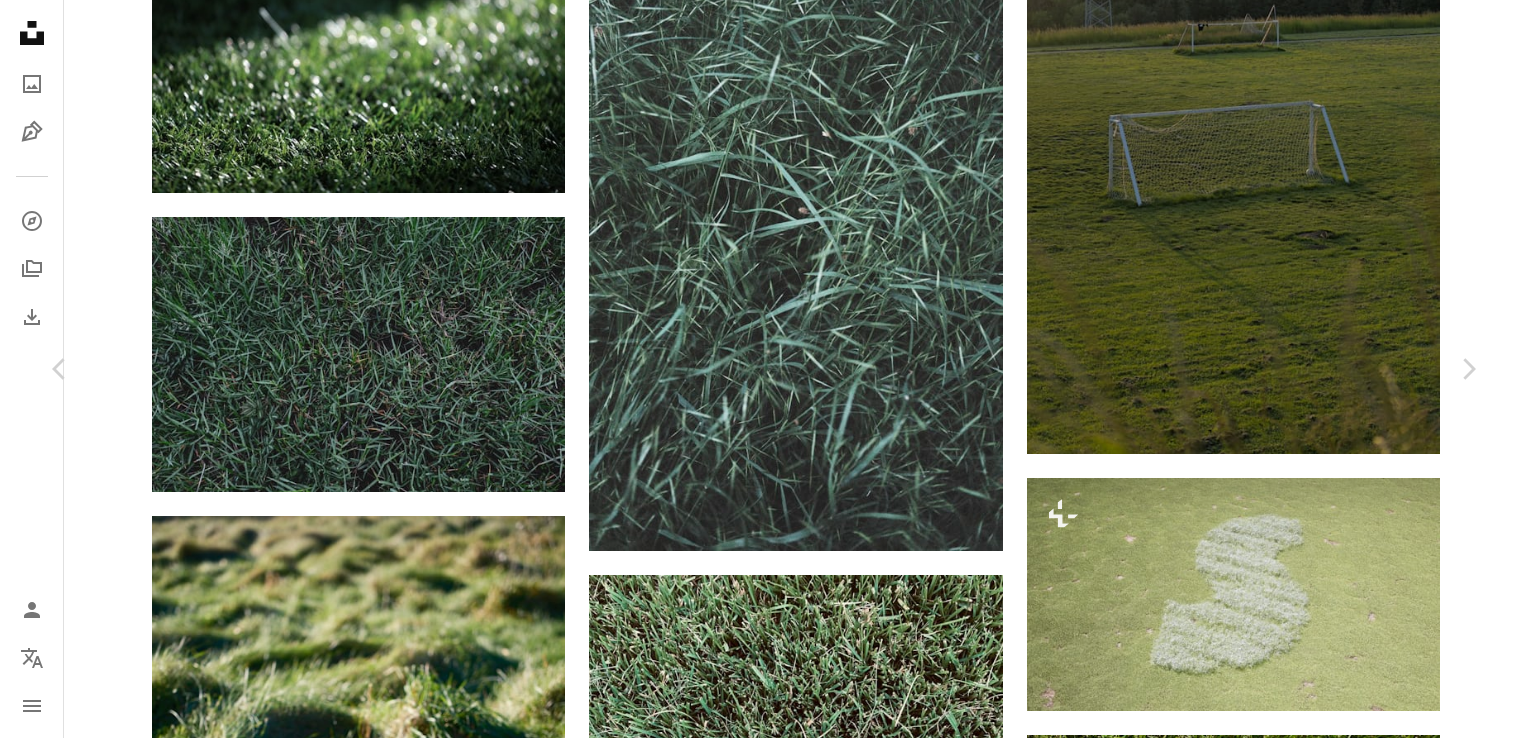 click on "무료 다운로드" at bounding box center (1278, 4880) 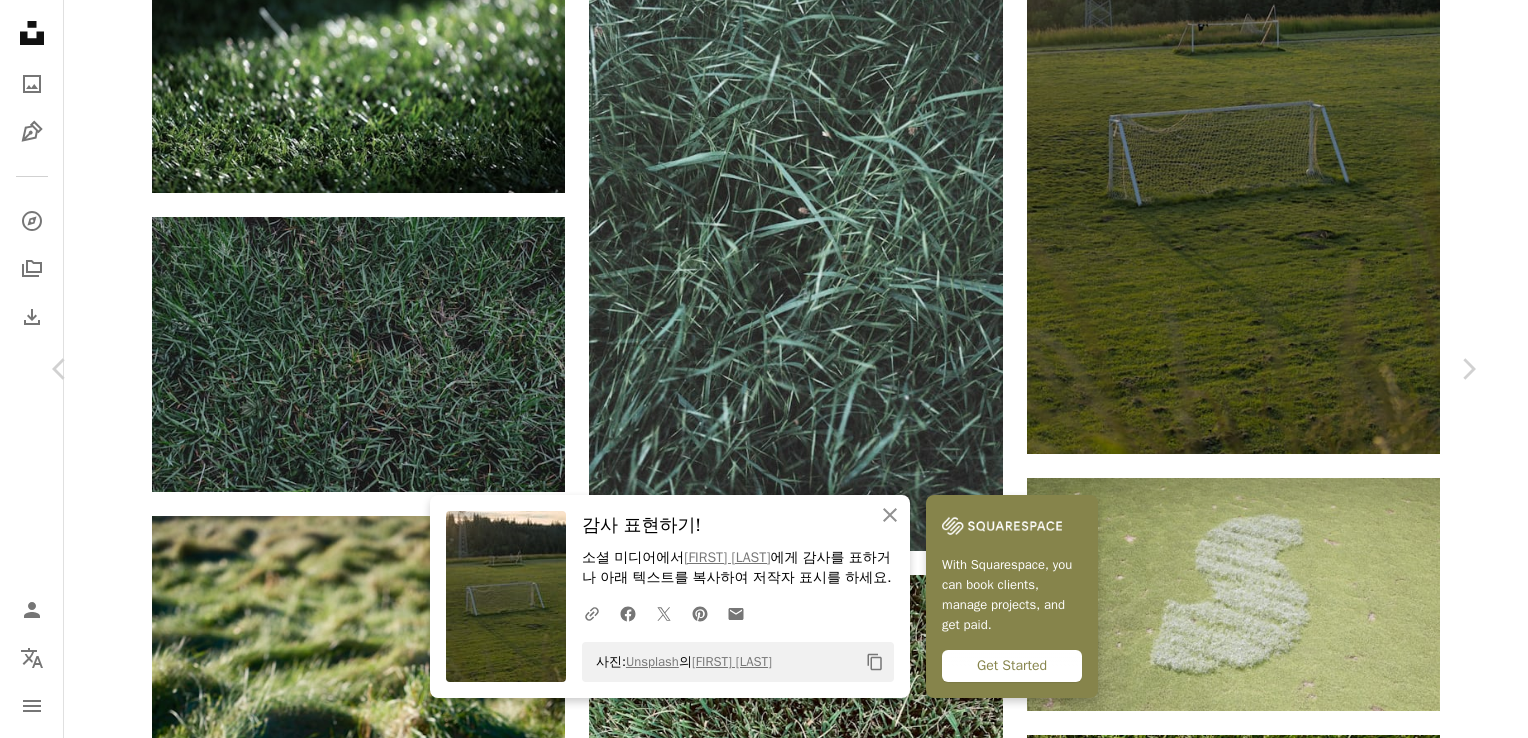 click on "An X shape" at bounding box center (20, 20) 